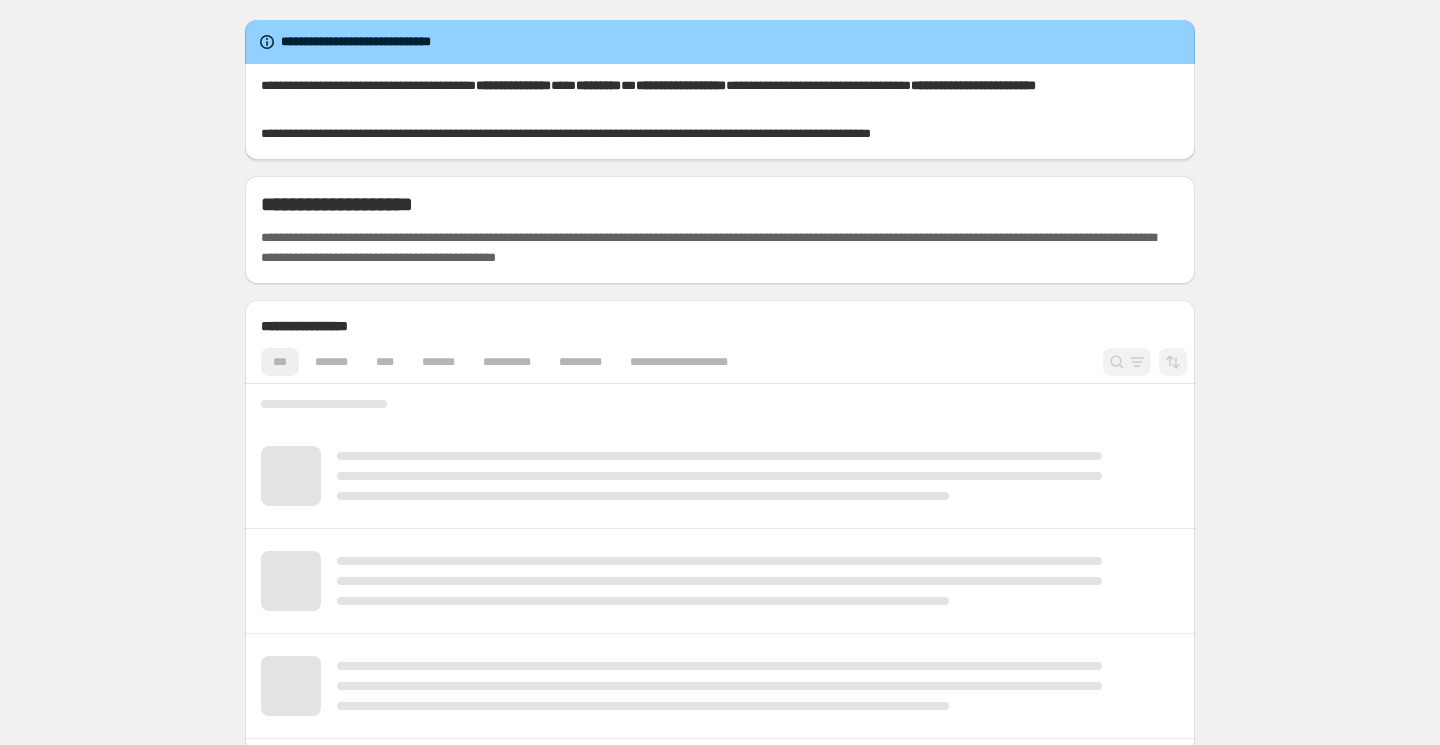 scroll, scrollTop: 0, scrollLeft: 0, axis: both 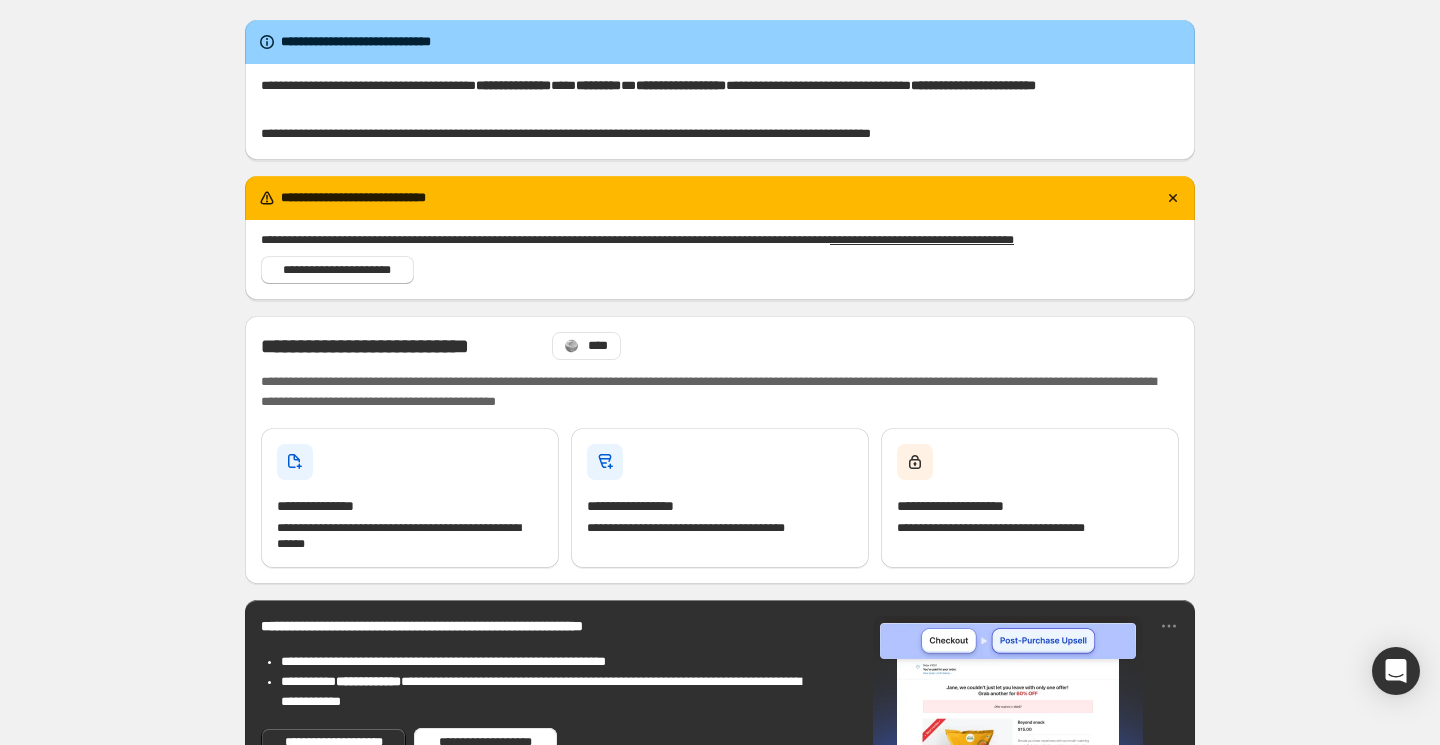 click on "**********" at bounding box center [720, 722] 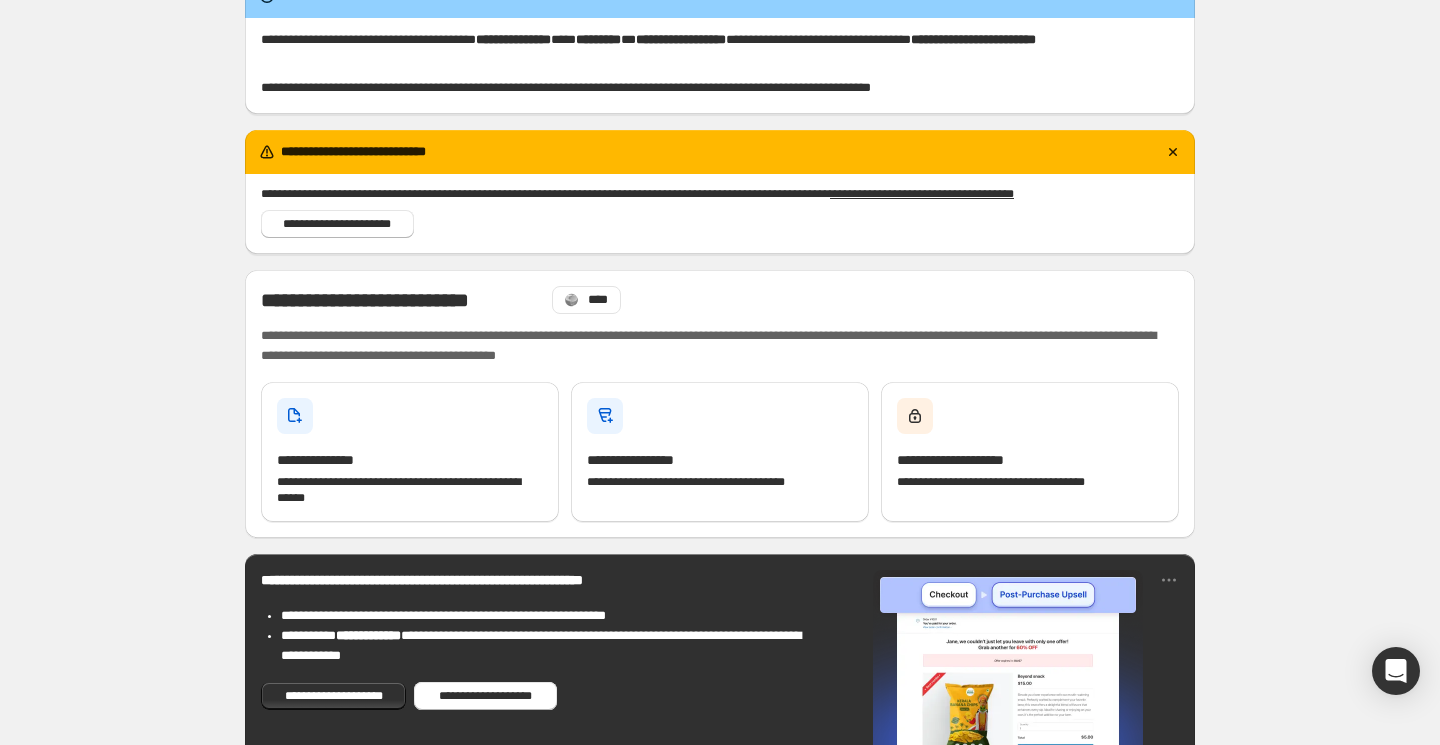 scroll, scrollTop: 0, scrollLeft: 0, axis: both 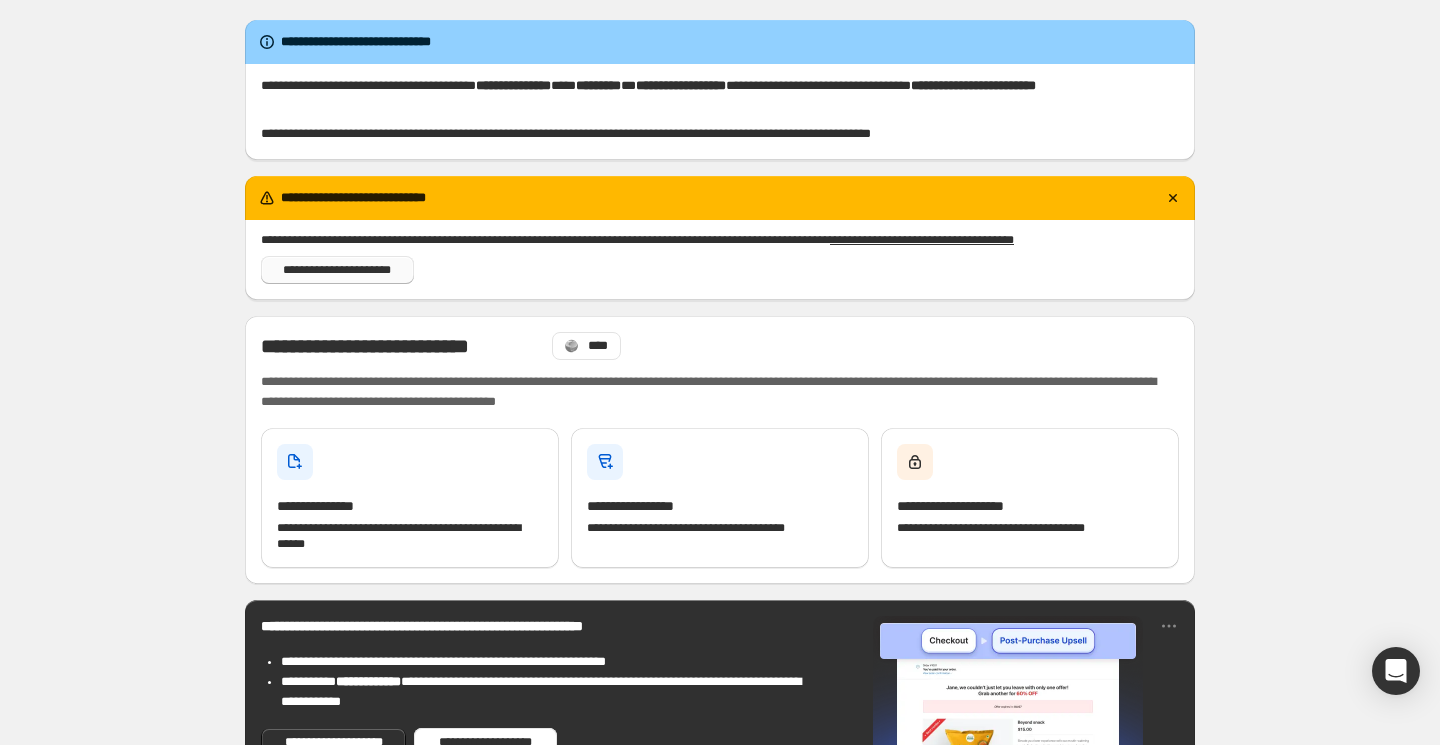 click on "**********" at bounding box center [337, 270] 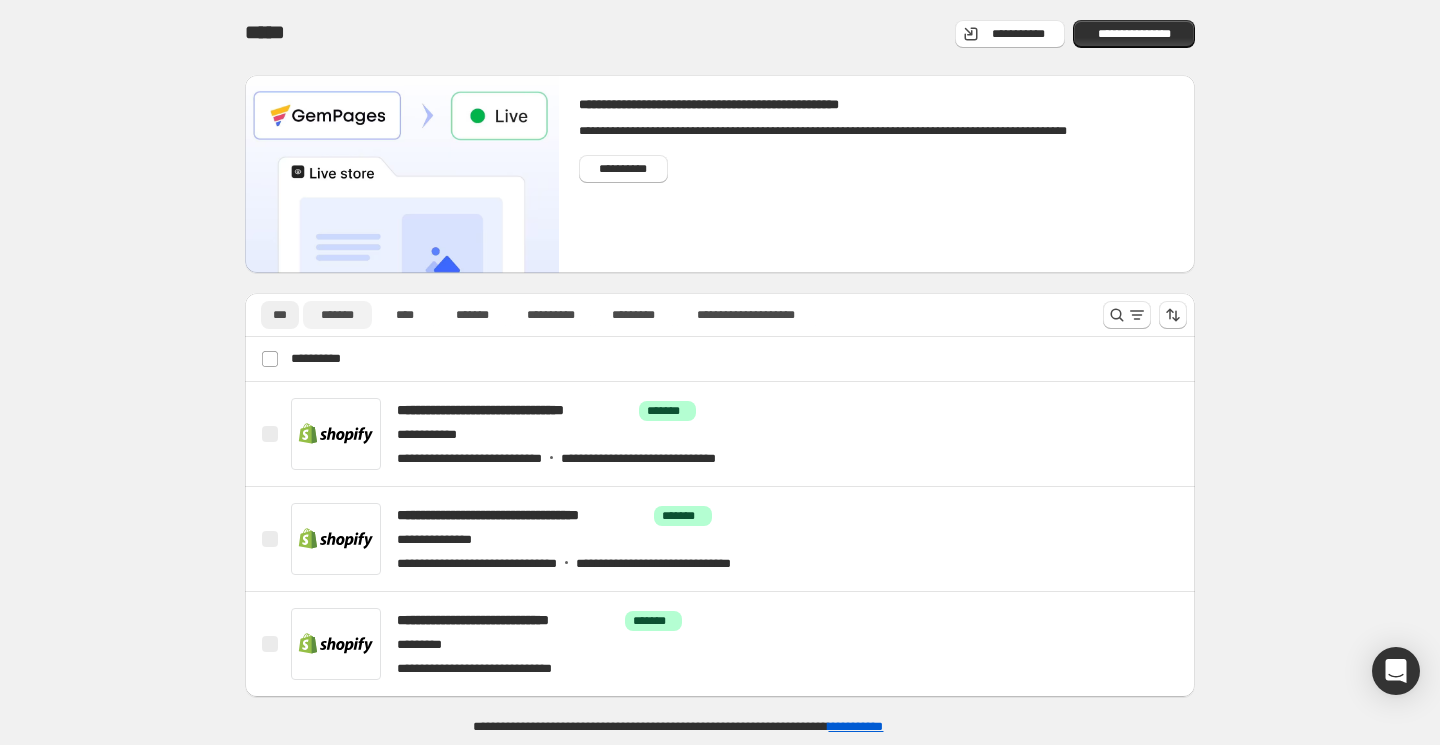 click on "*******" at bounding box center (337, 315) 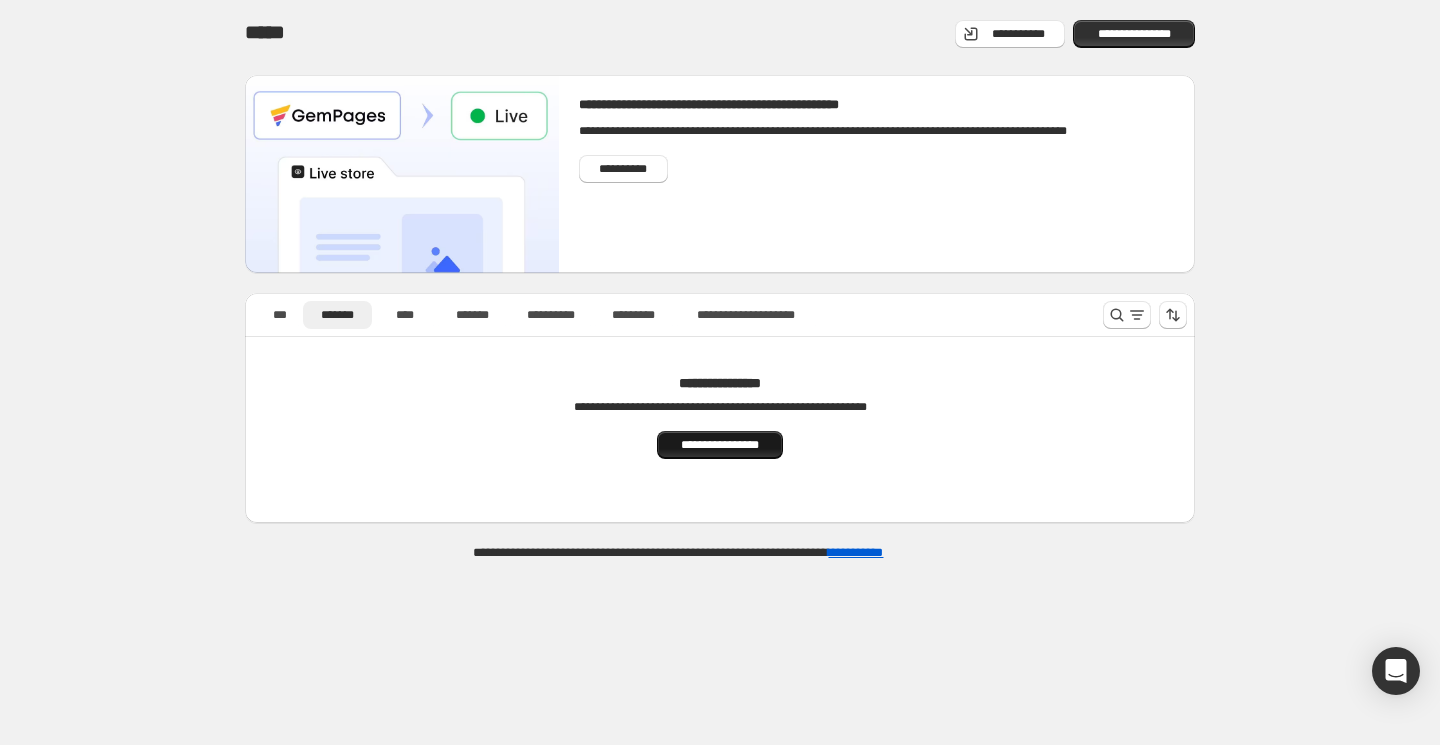 click on "**********" at bounding box center [719, 445] 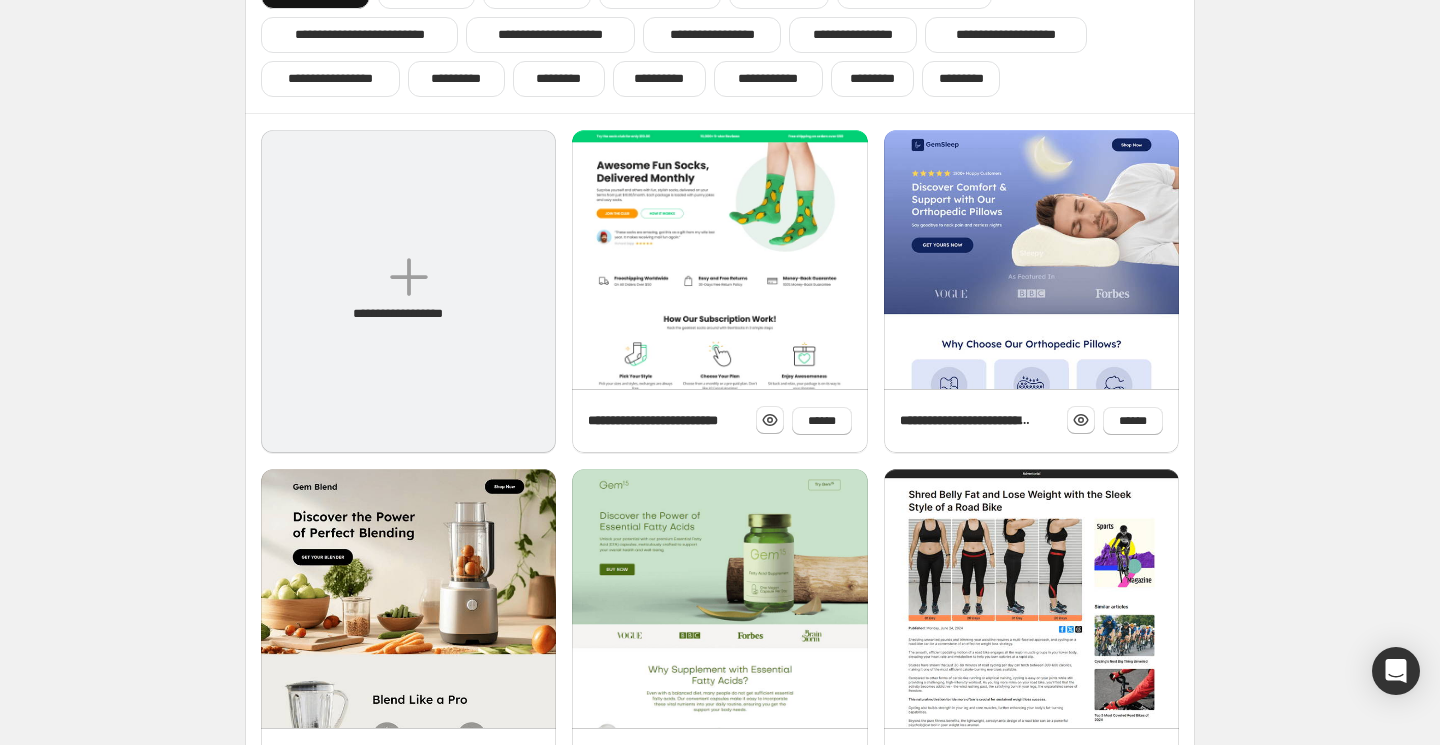 scroll, scrollTop: 0, scrollLeft: 0, axis: both 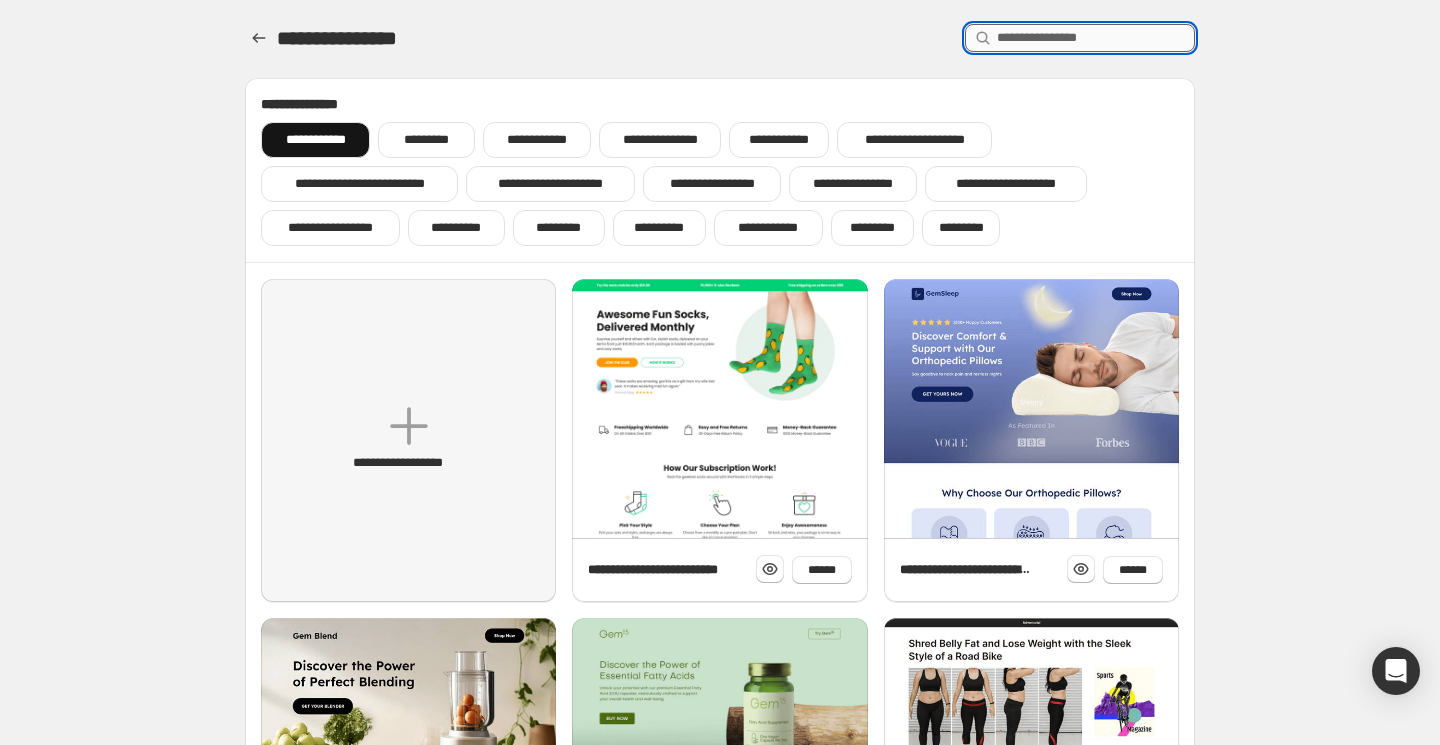 click at bounding box center (1096, 38) 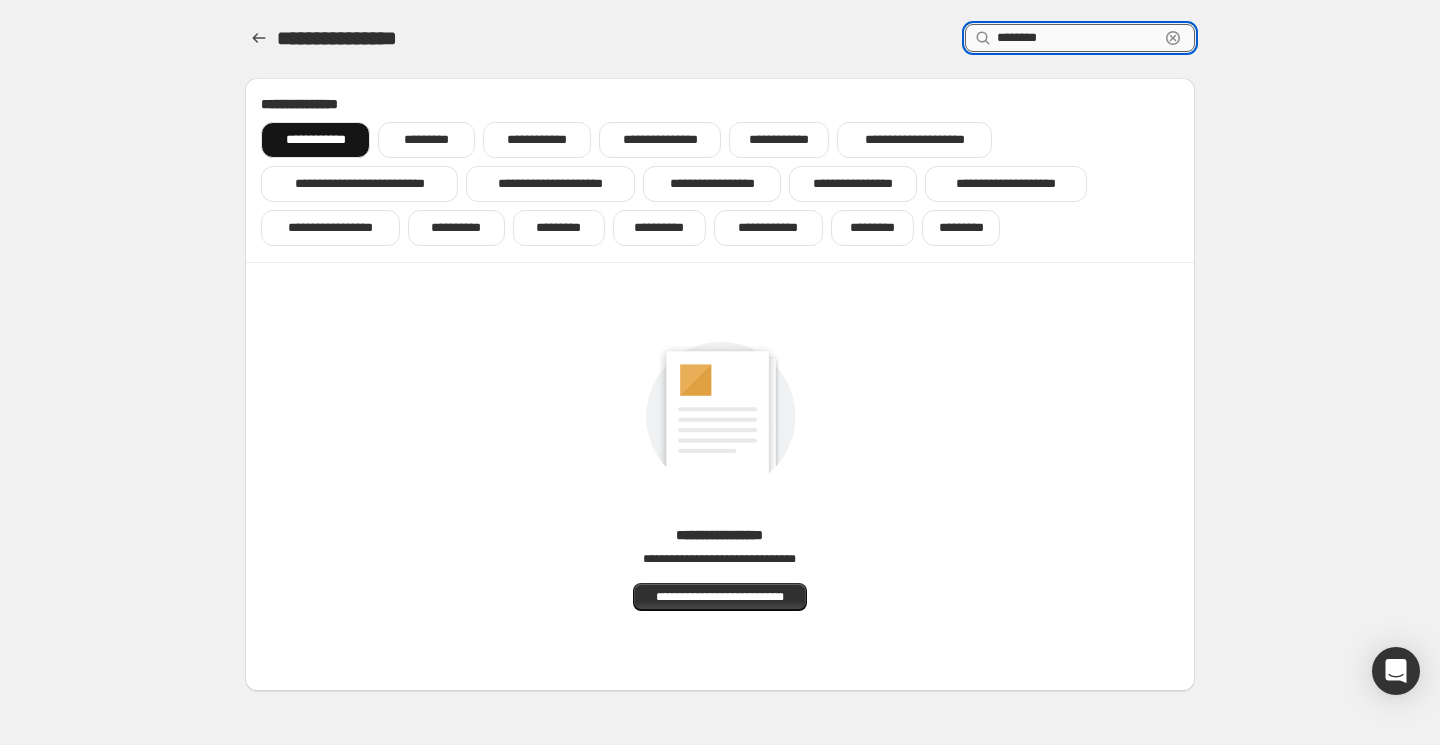 click on "********" at bounding box center [1078, 38] 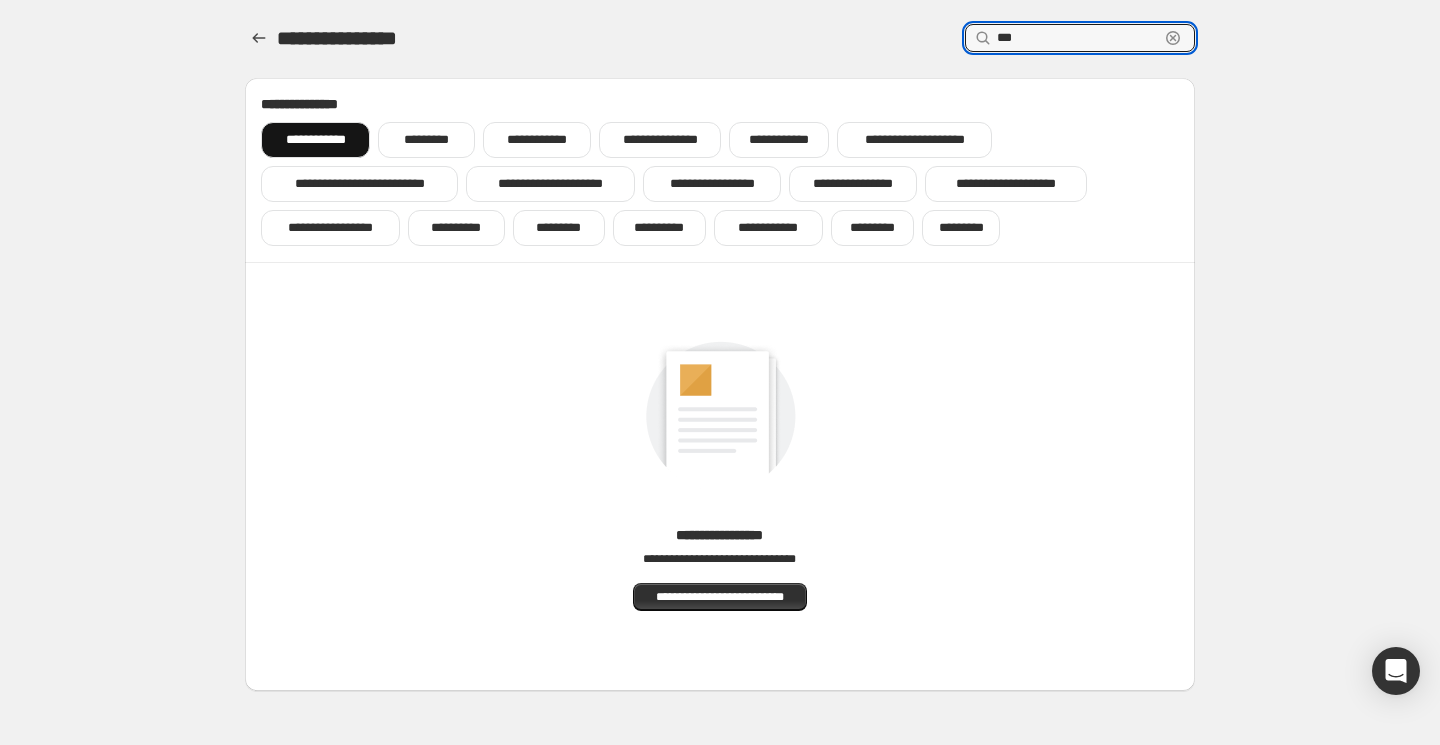 type on "***" 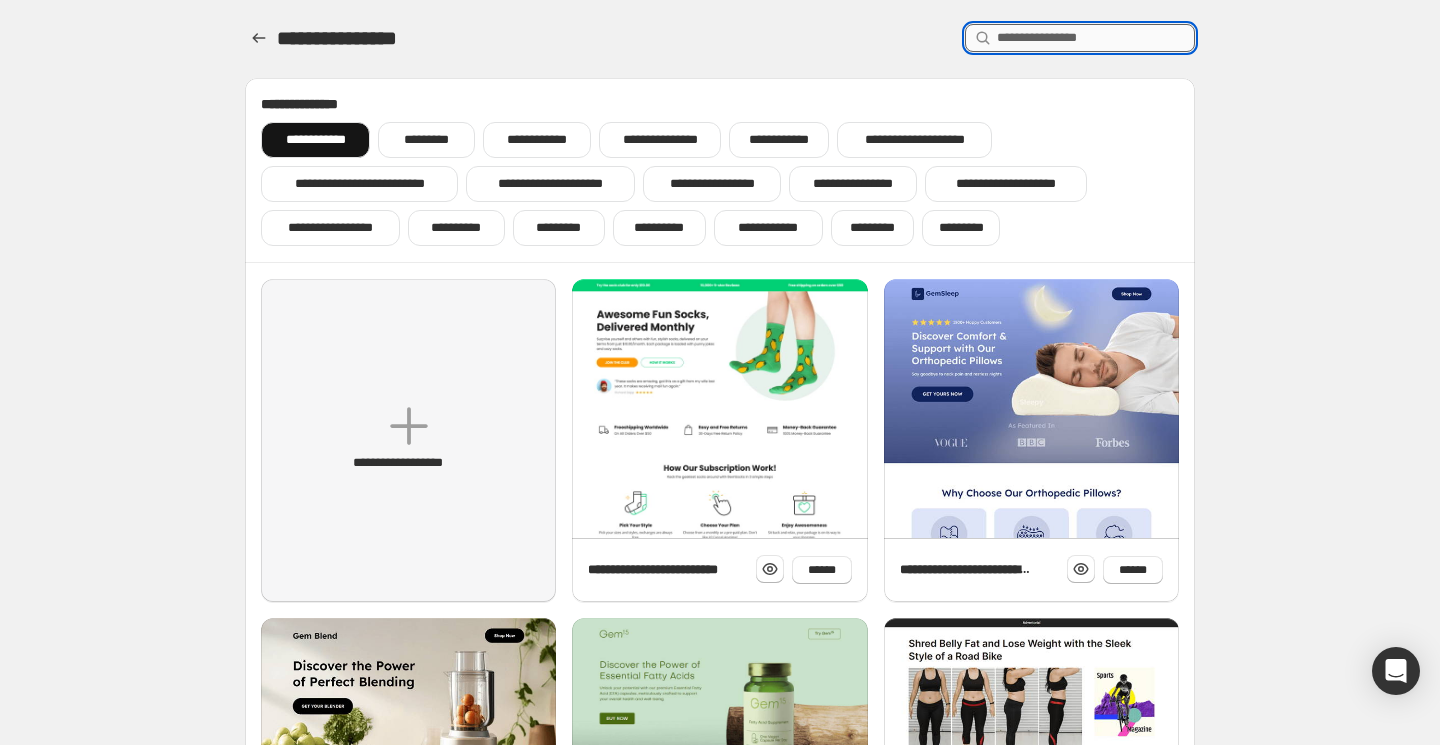 click at bounding box center (1096, 38) 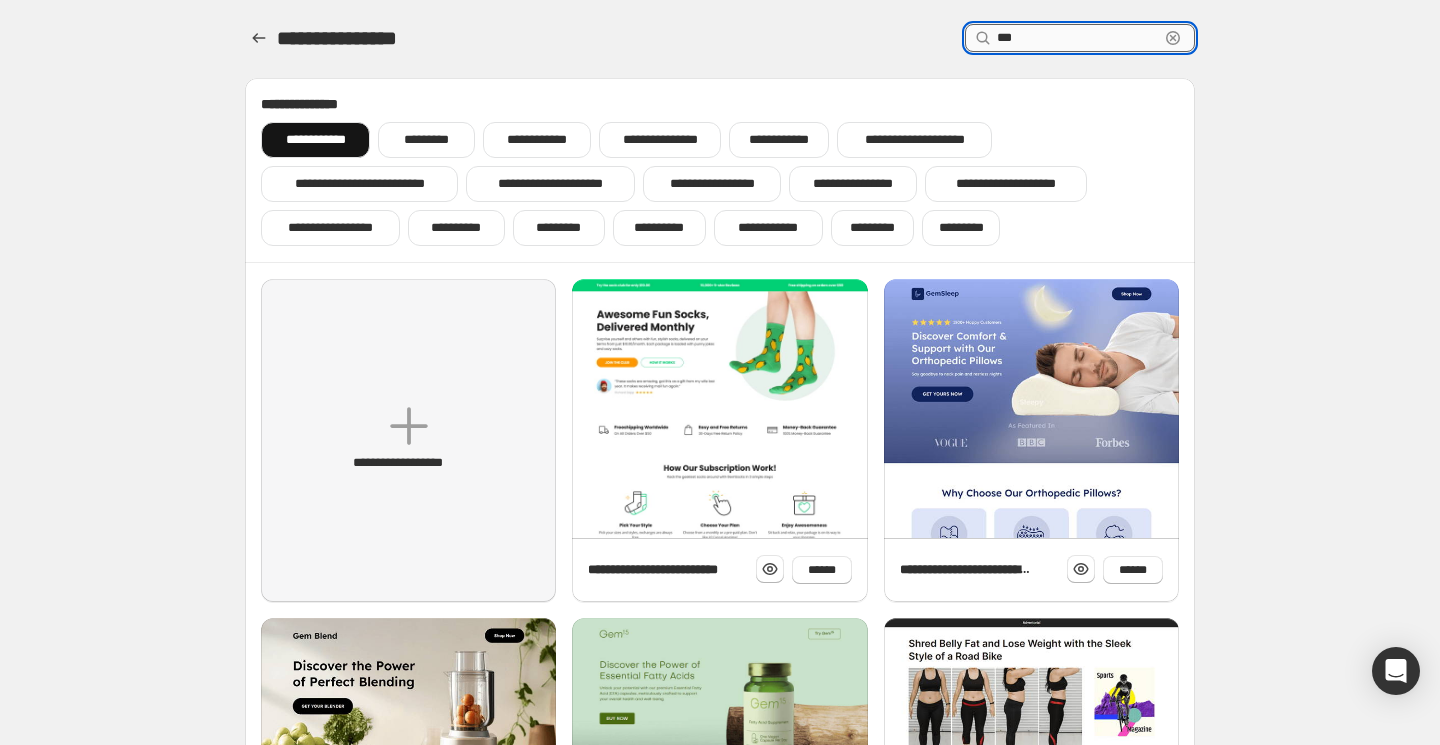 type on "****" 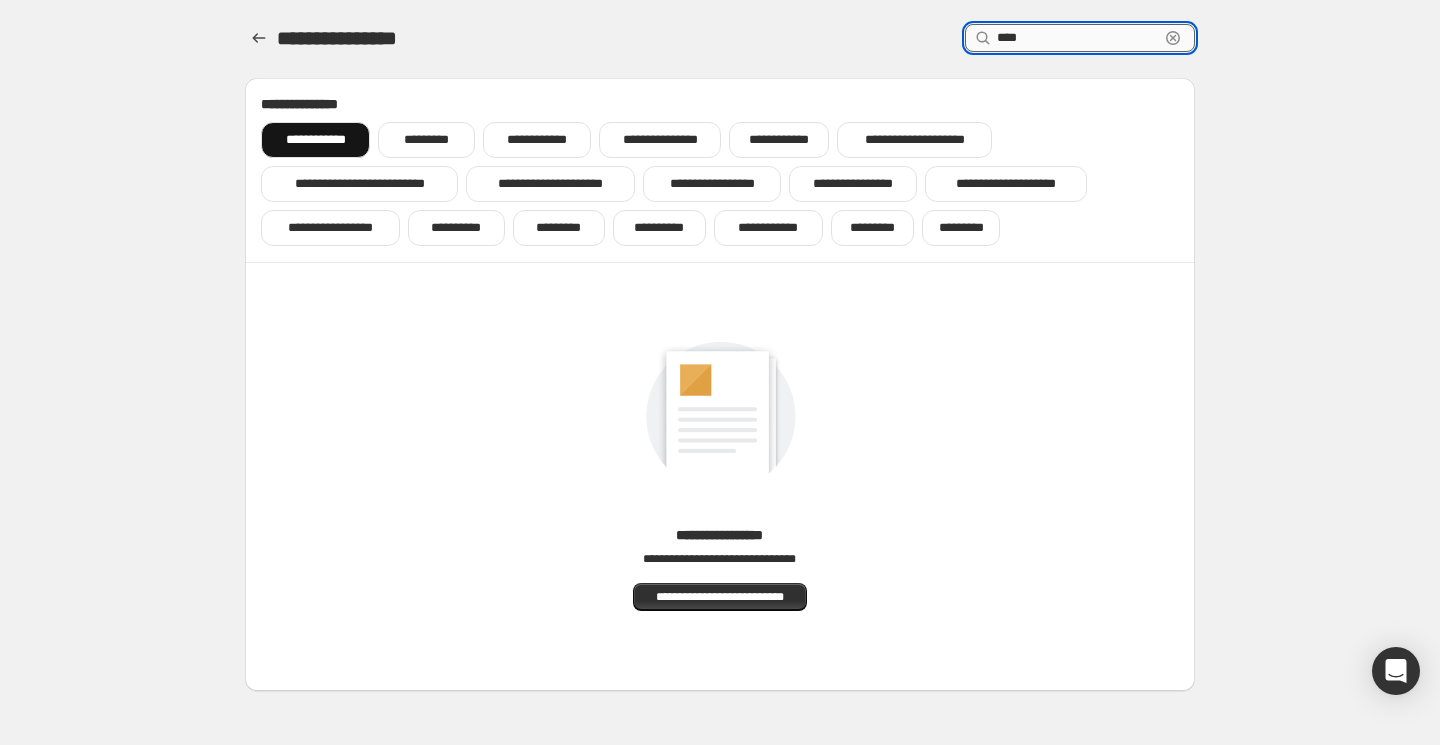 click on "****" at bounding box center [1078, 38] 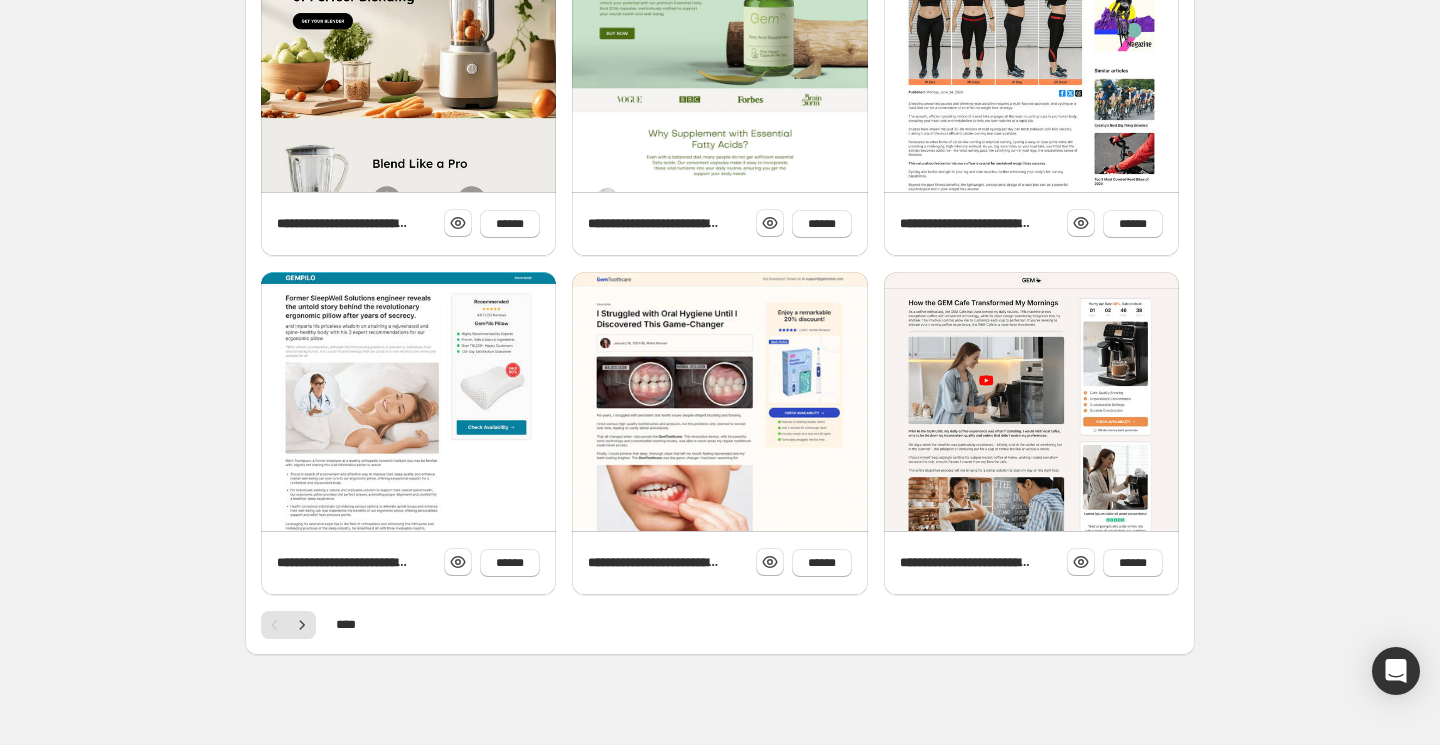 scroll, scrollTop: 693, scrollLeft: 0, axis: vertical 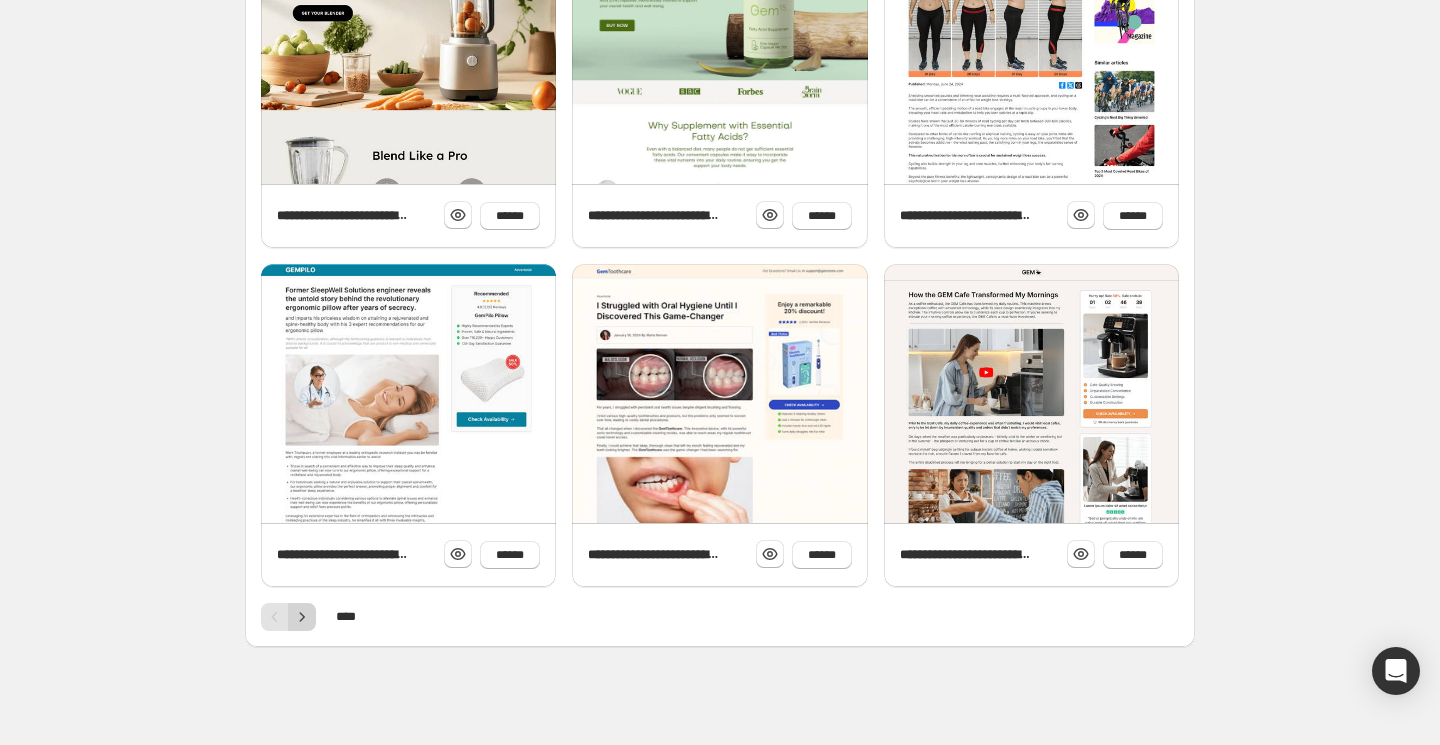 click 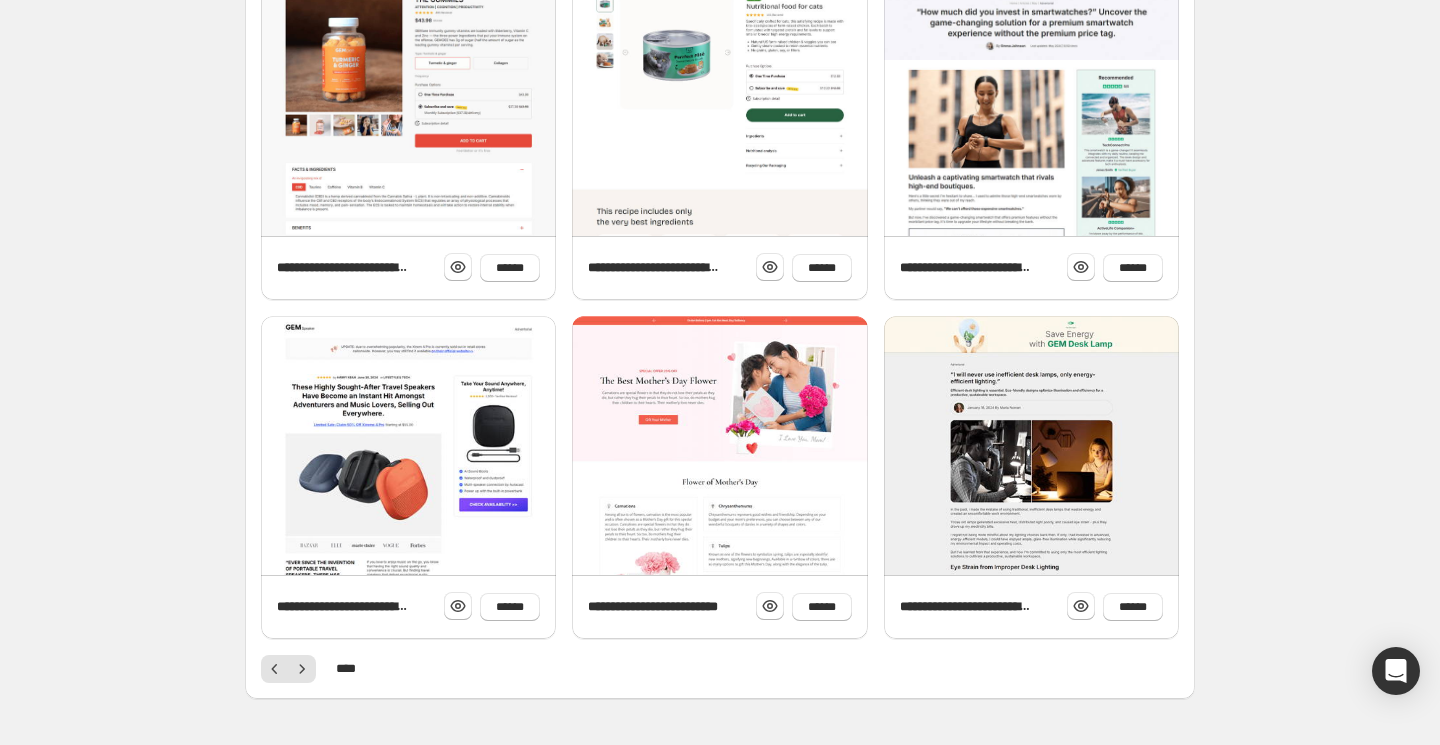 scroll, scrollTop: 693, scrollLeft: 0, axis: vertical 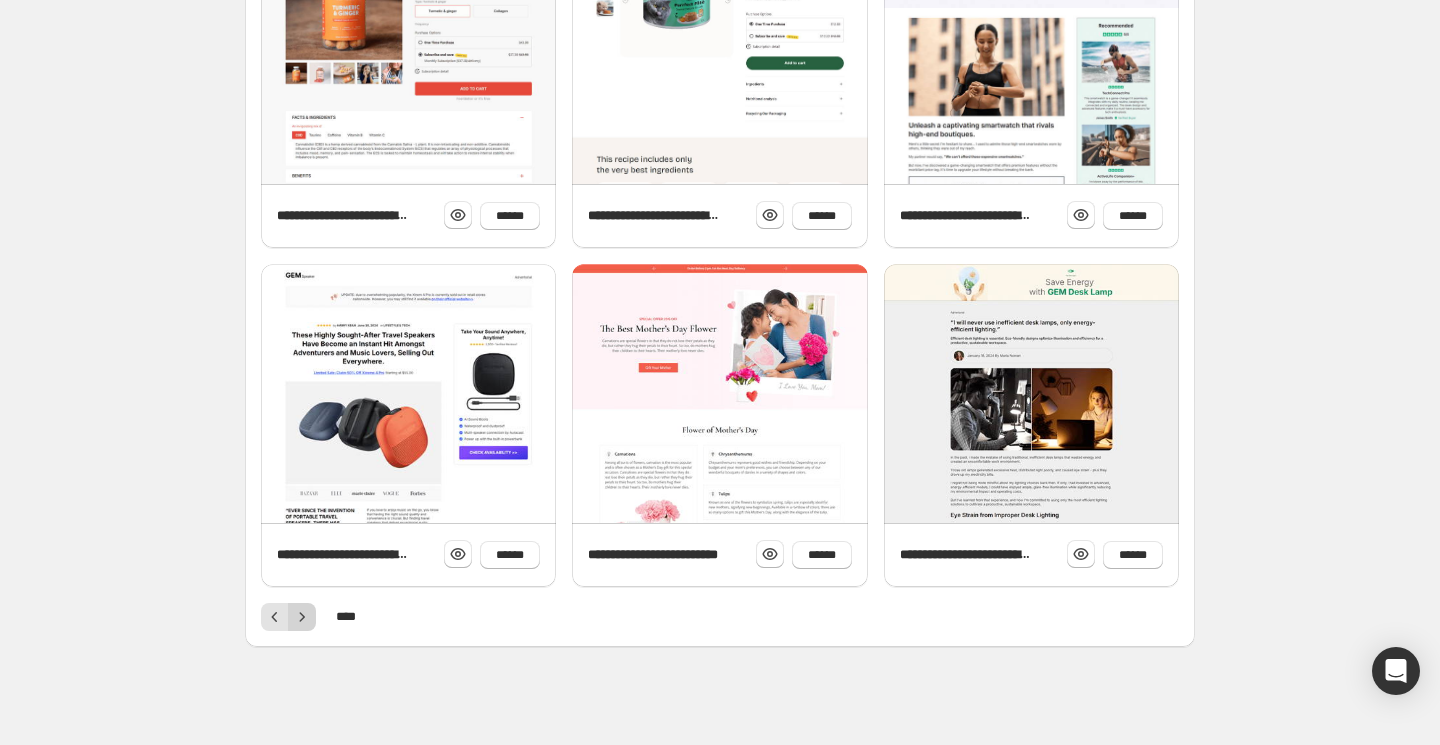 click 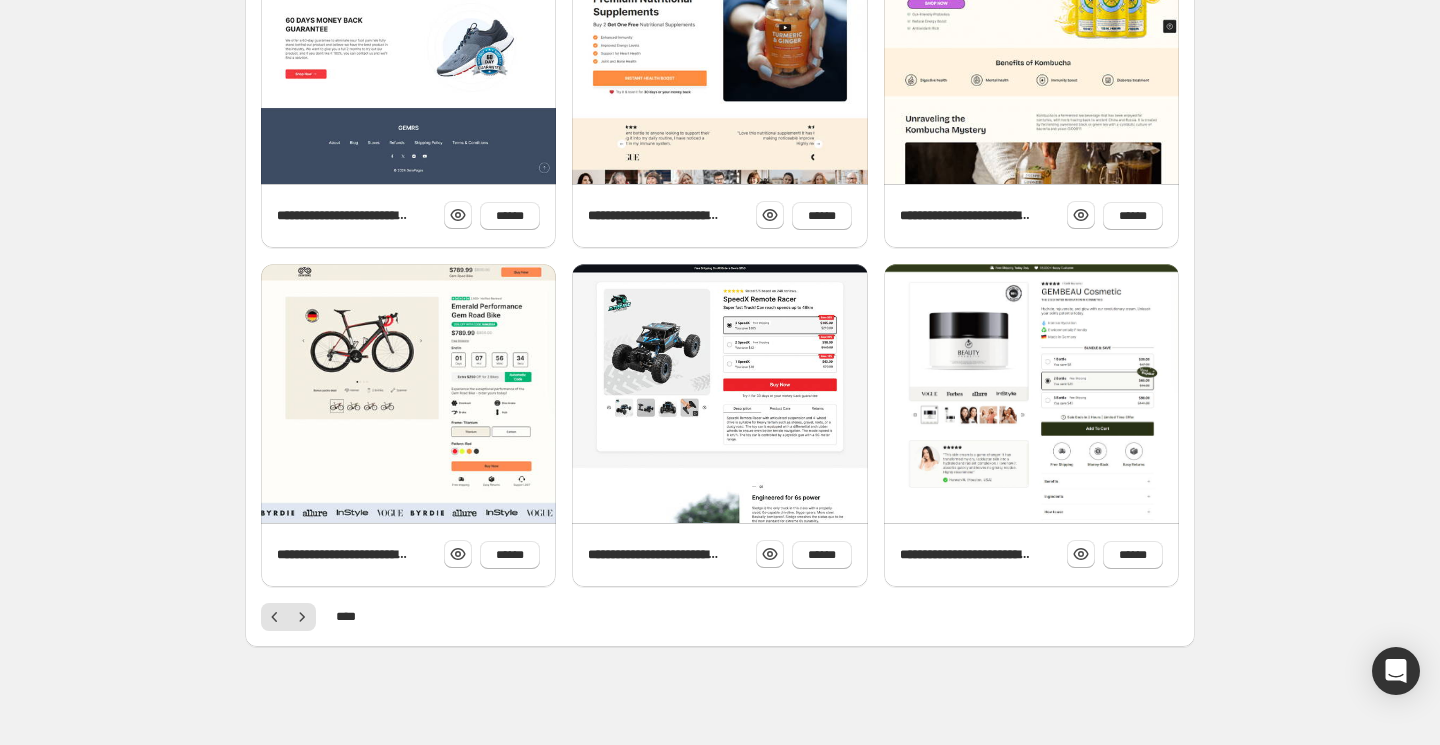 scroll, scrollTop: 693, scrollLeft: 0, axis: vertical 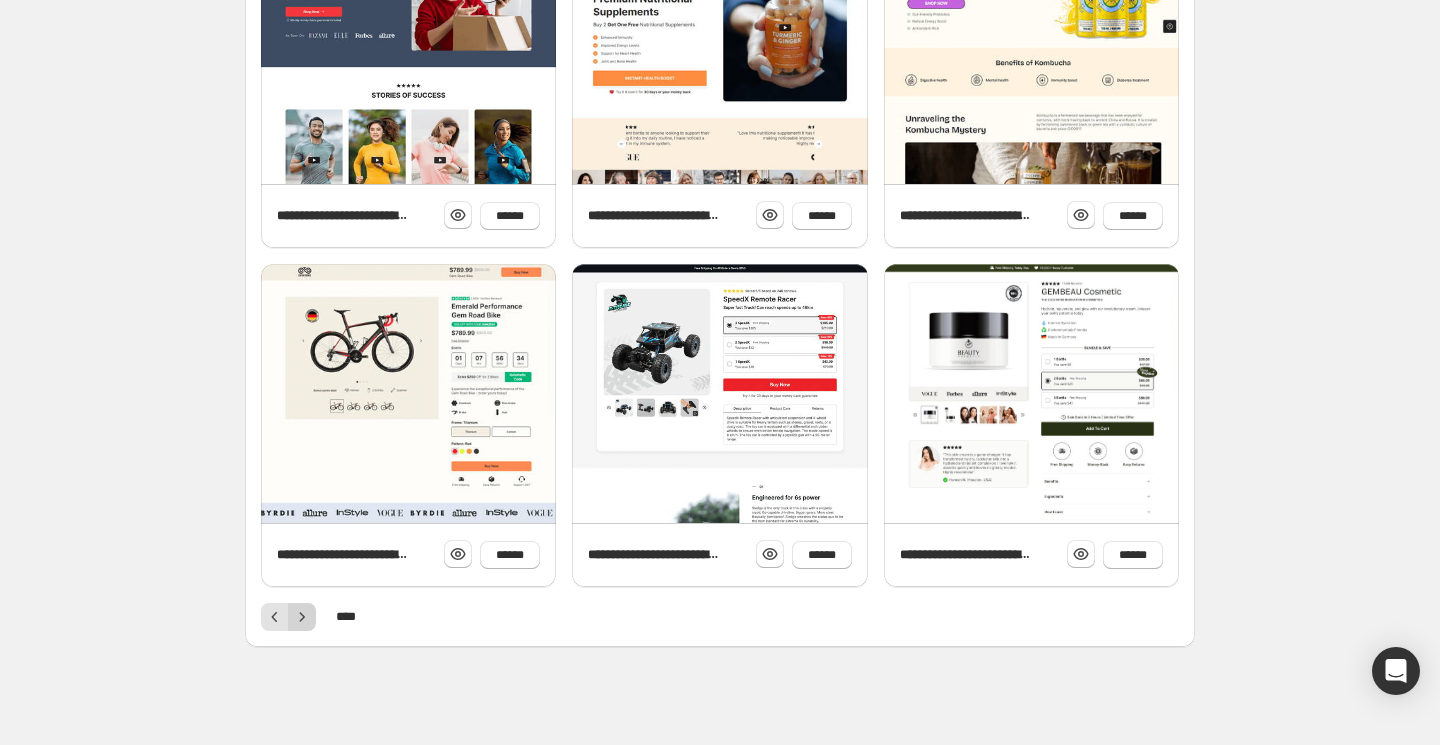 click 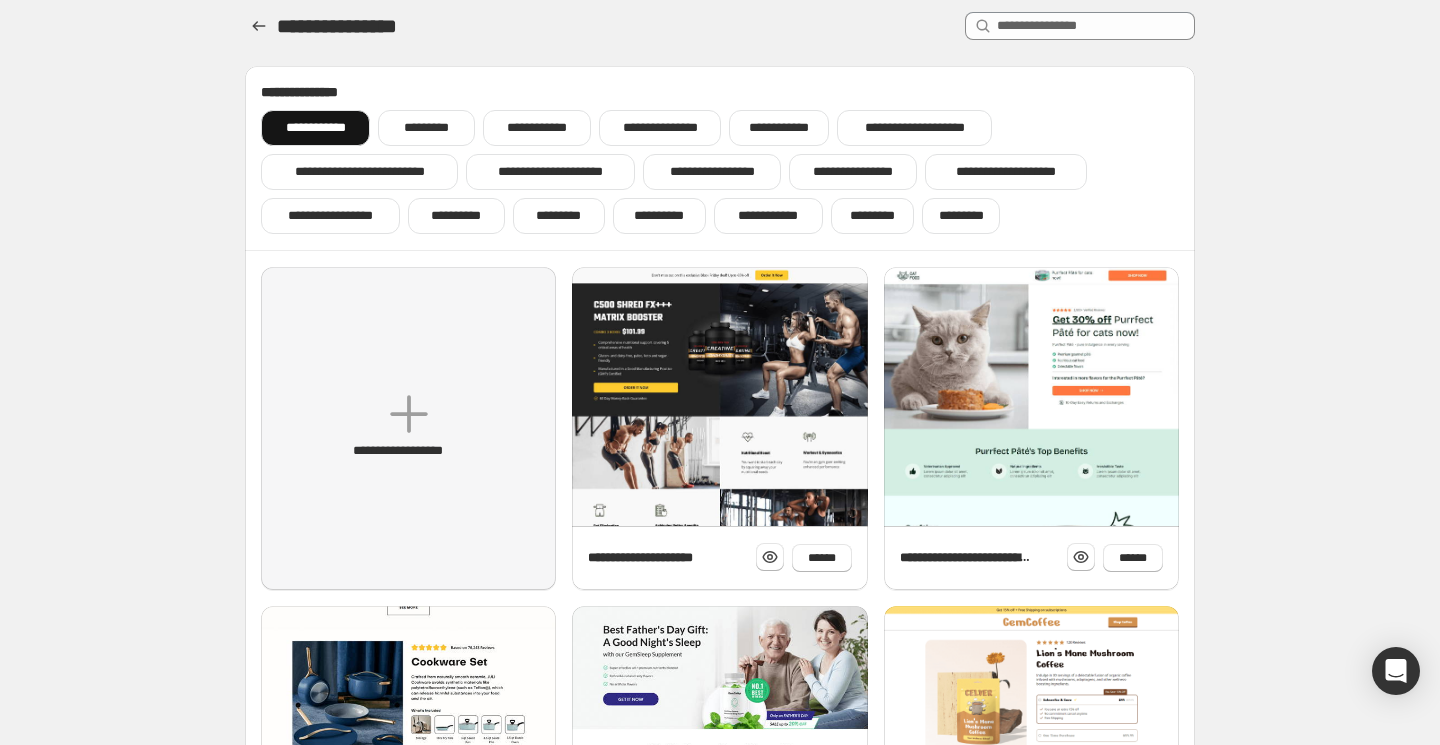 scroll, scrollTop: 0, scrollLeft: 0, axis: both 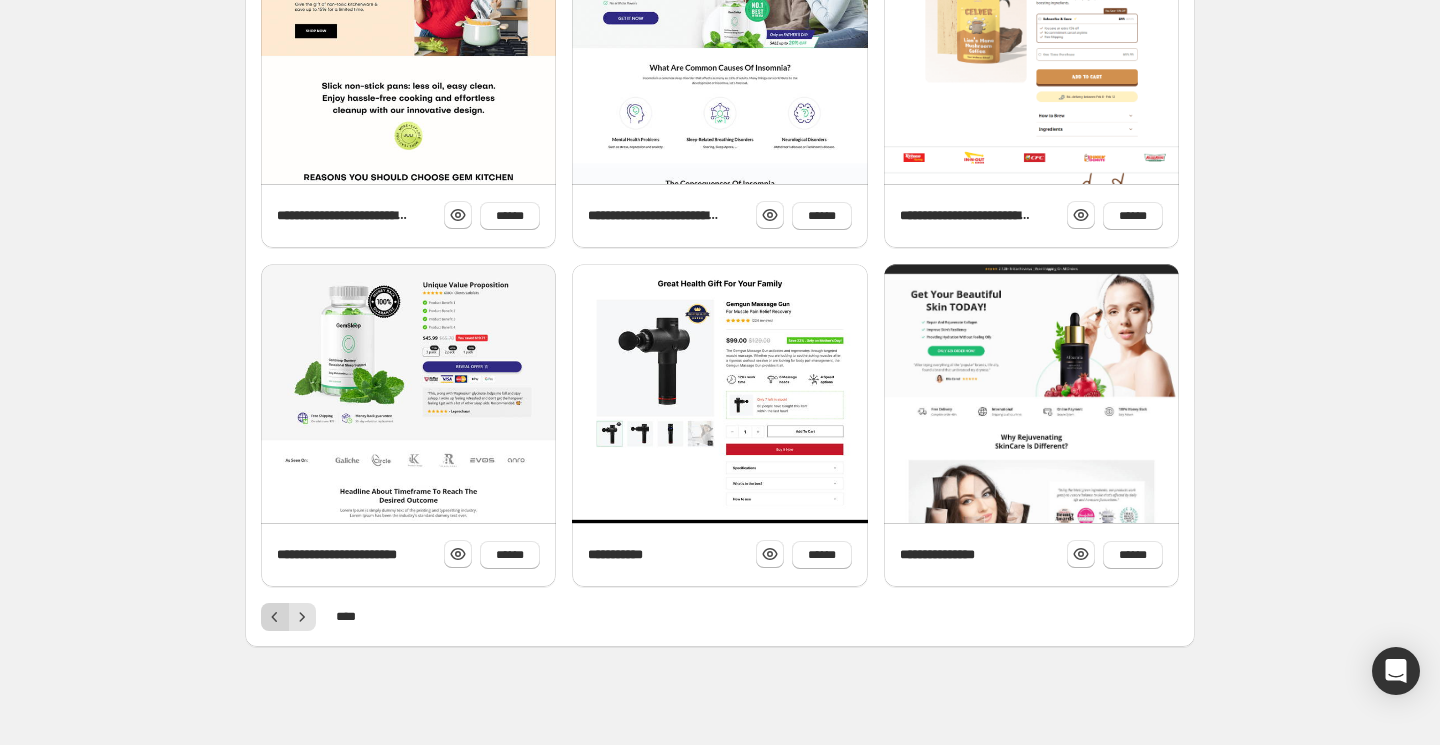 click 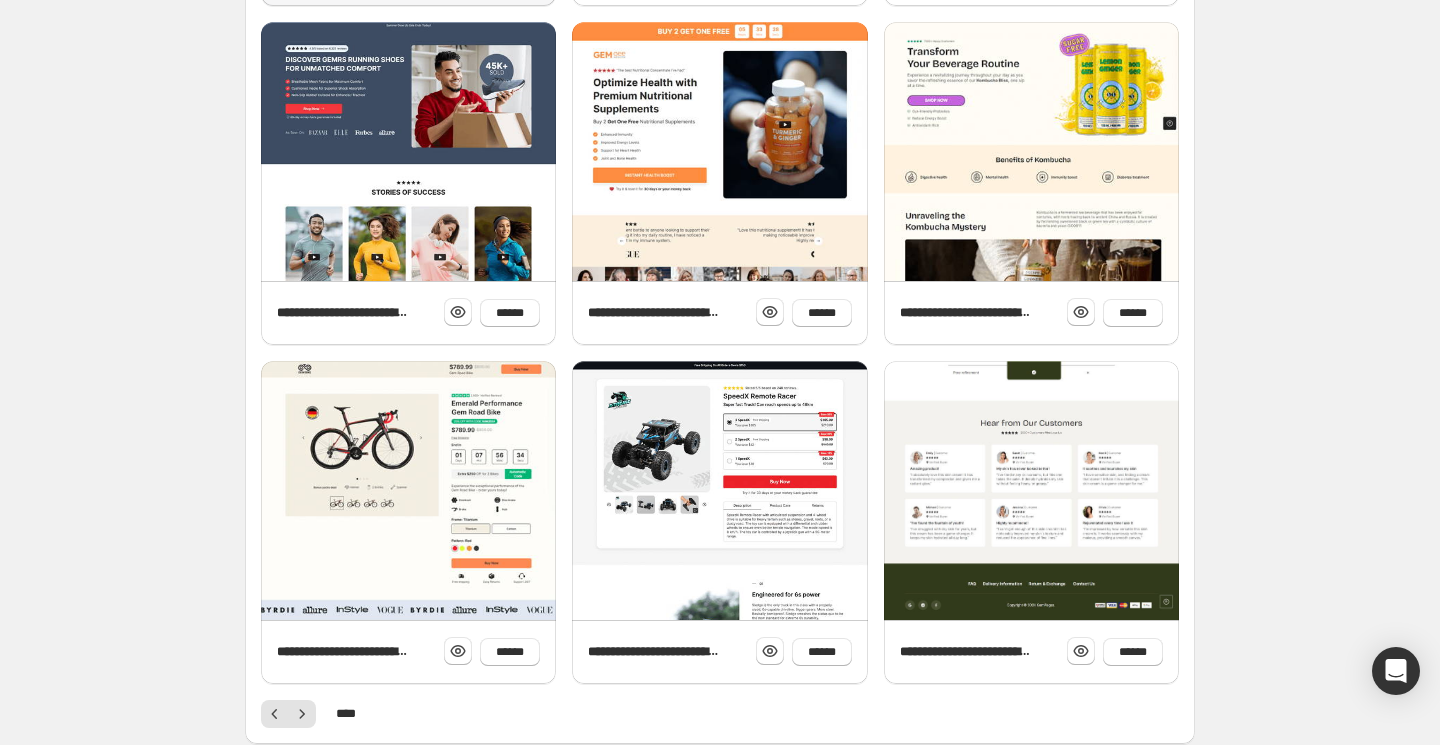 scroll, scrollTop: 643, scrollLeft: 0, axis: vertical 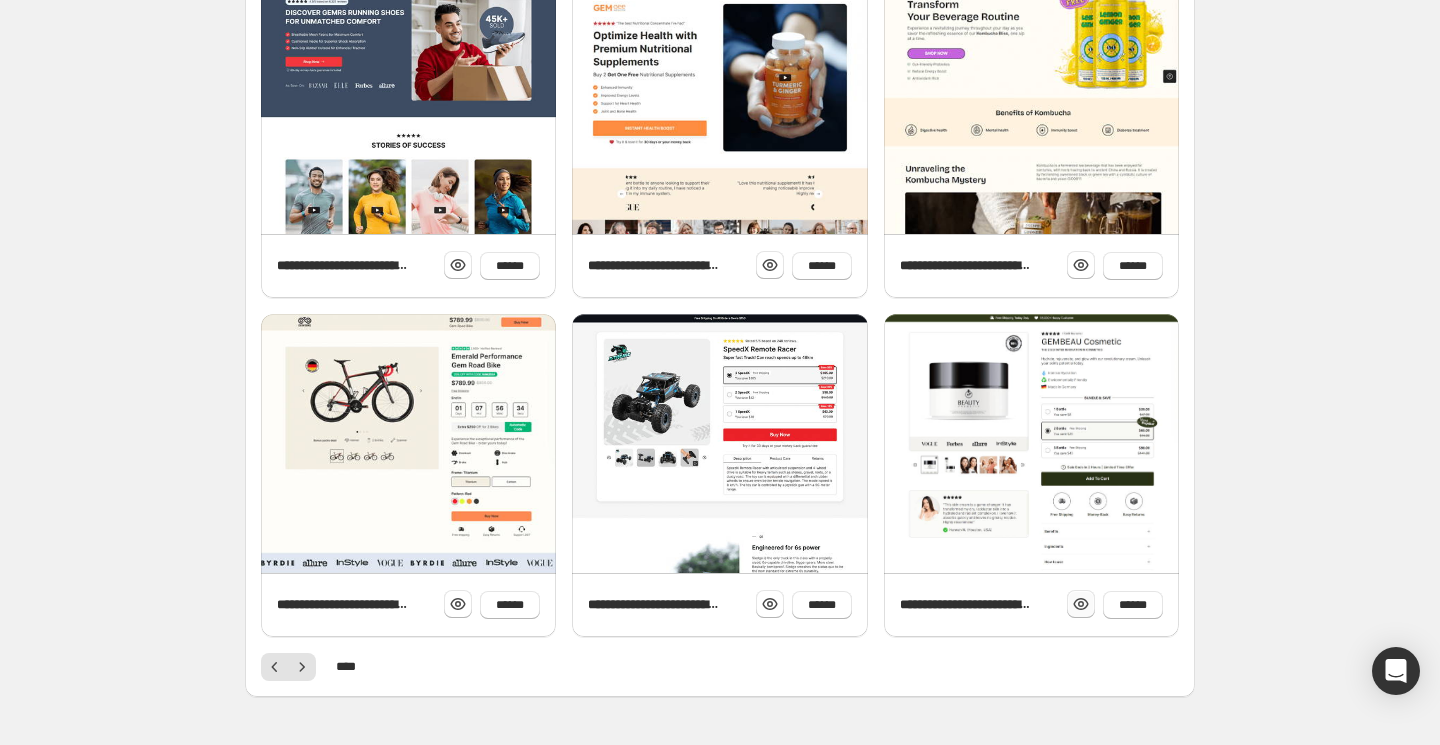 click 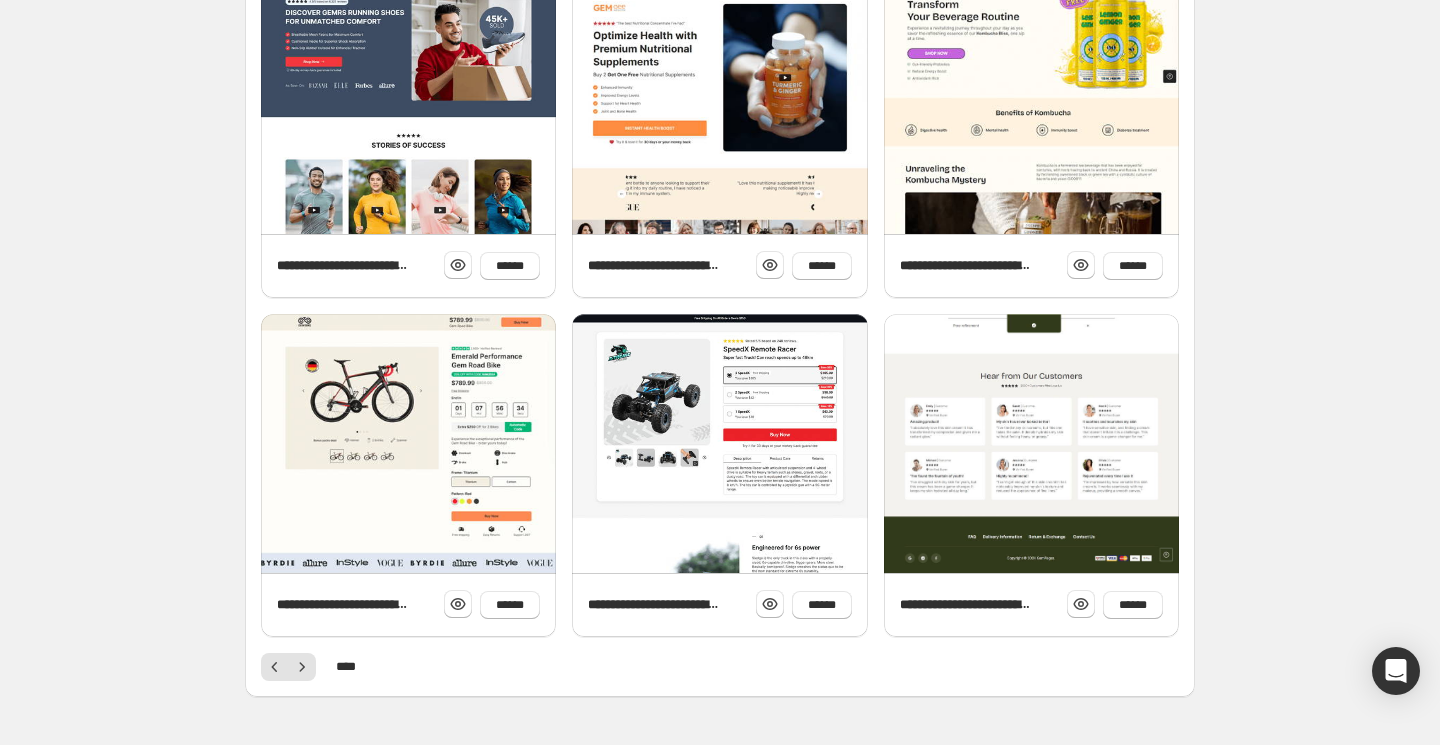 scroll, scrollTop: 693, scrollLeft: 0, axis: vertical 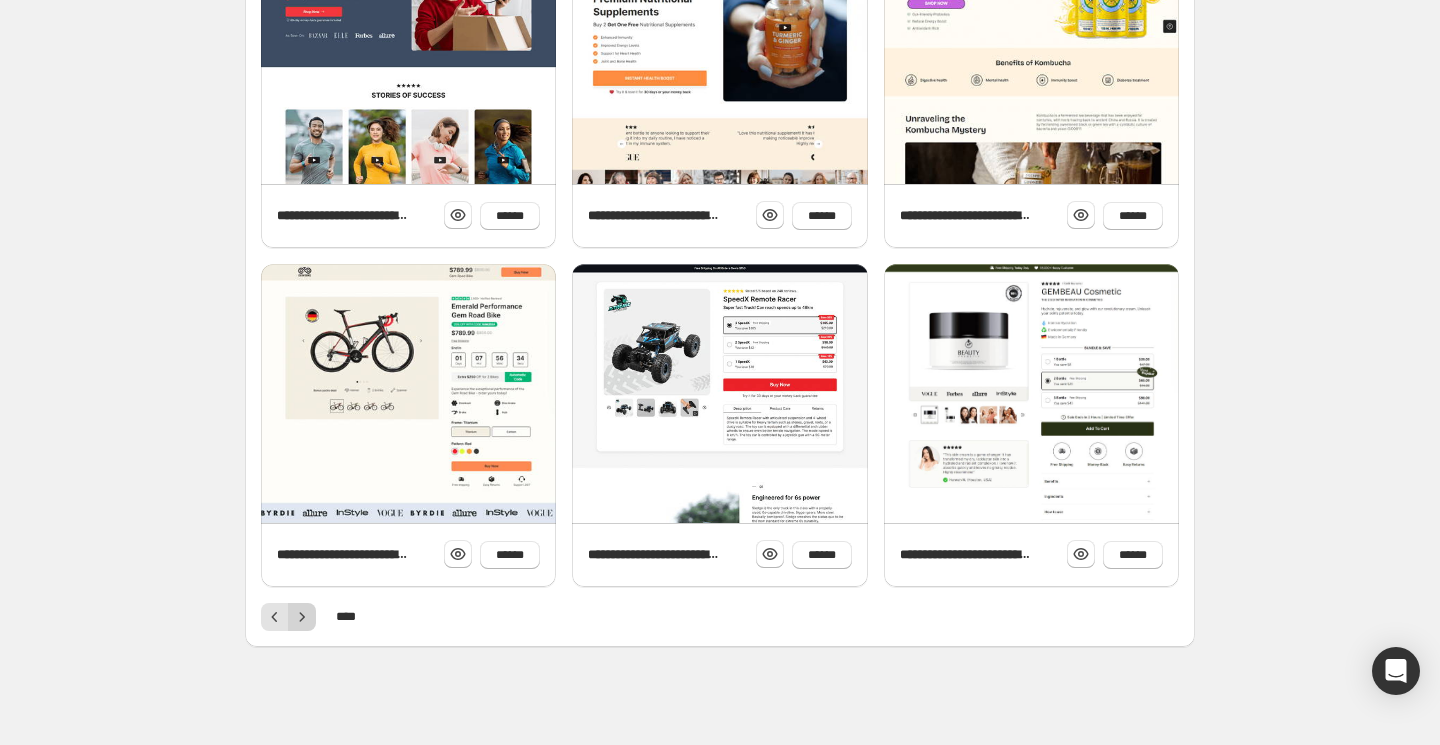 click 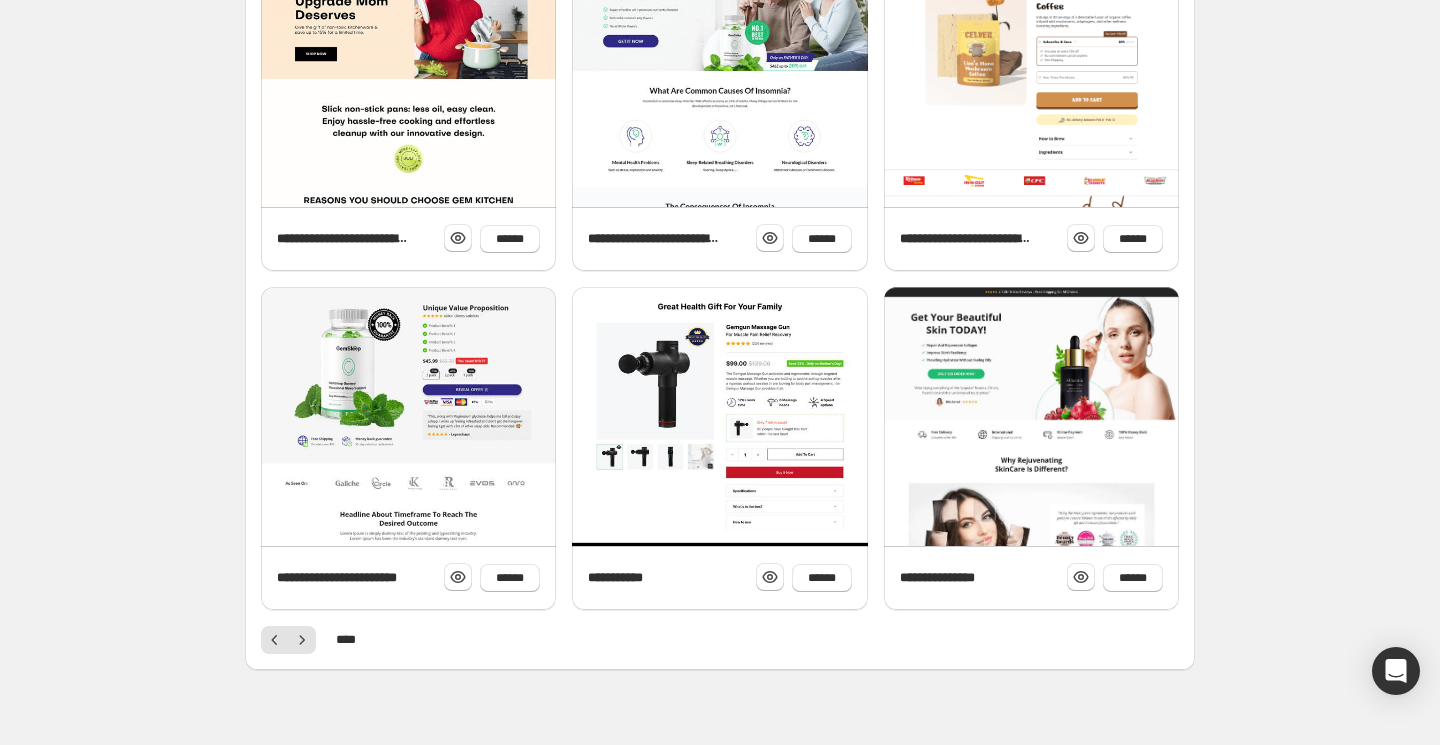scroll, scrollTop: 693, scrollLeft: 0, axis: vertical 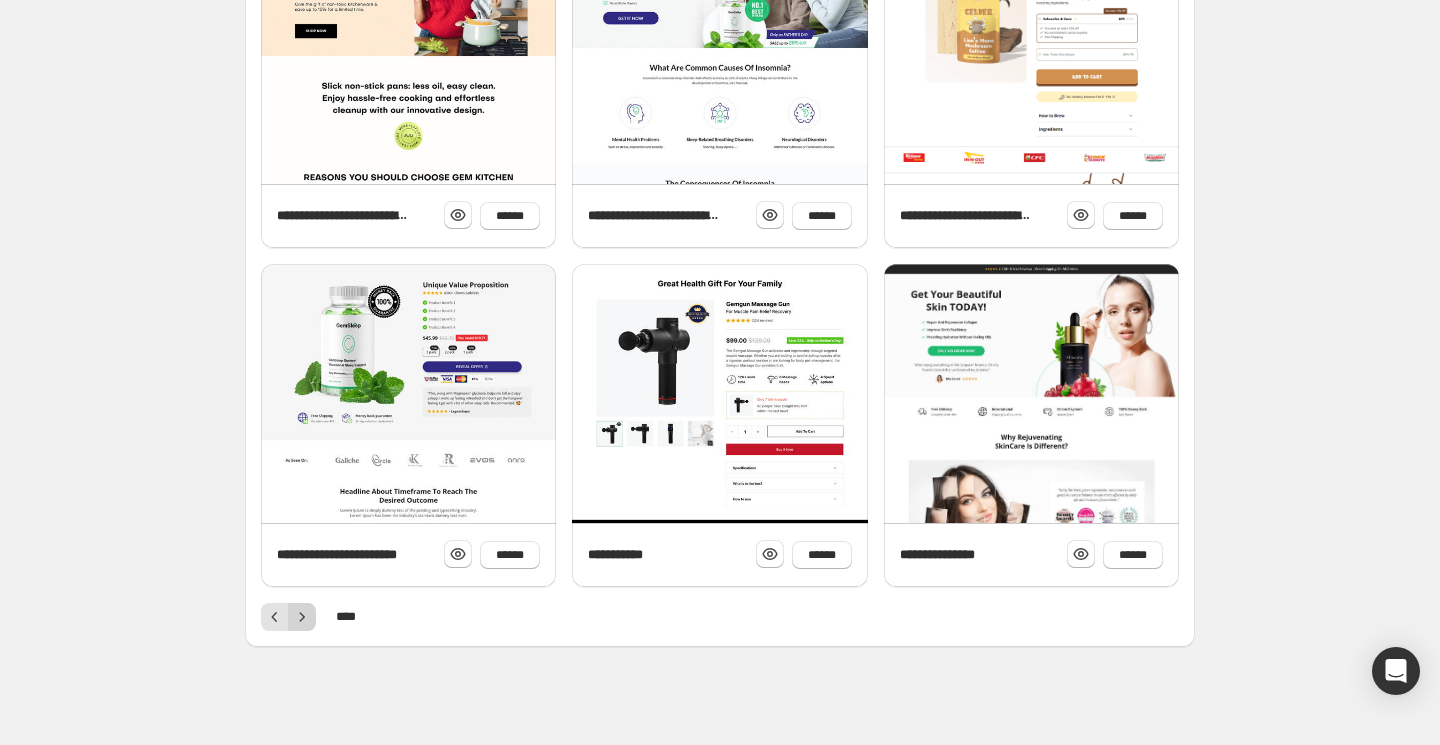 click 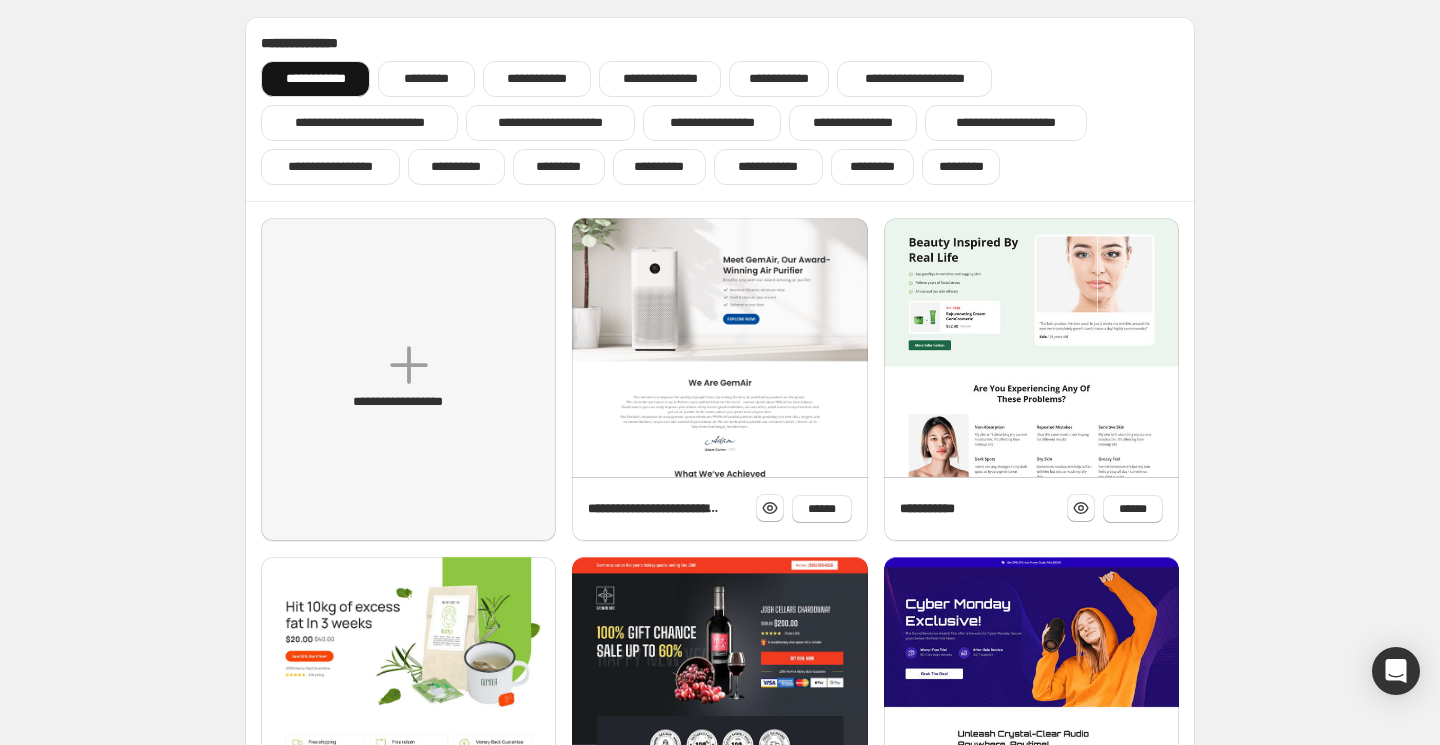 scroll, scrollTop: 0, scrollLeft: 0, axis: both 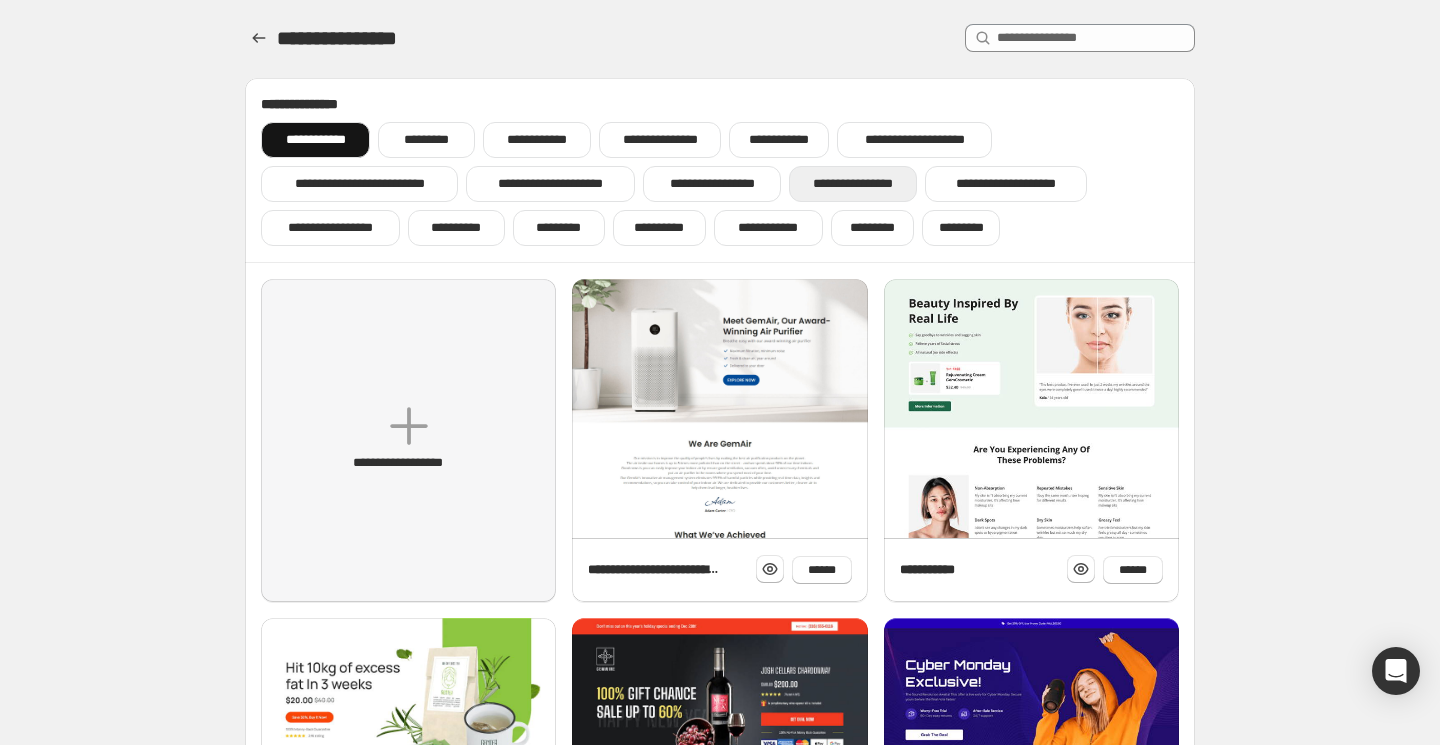 click on "**********" at bounding box center [853, 184] 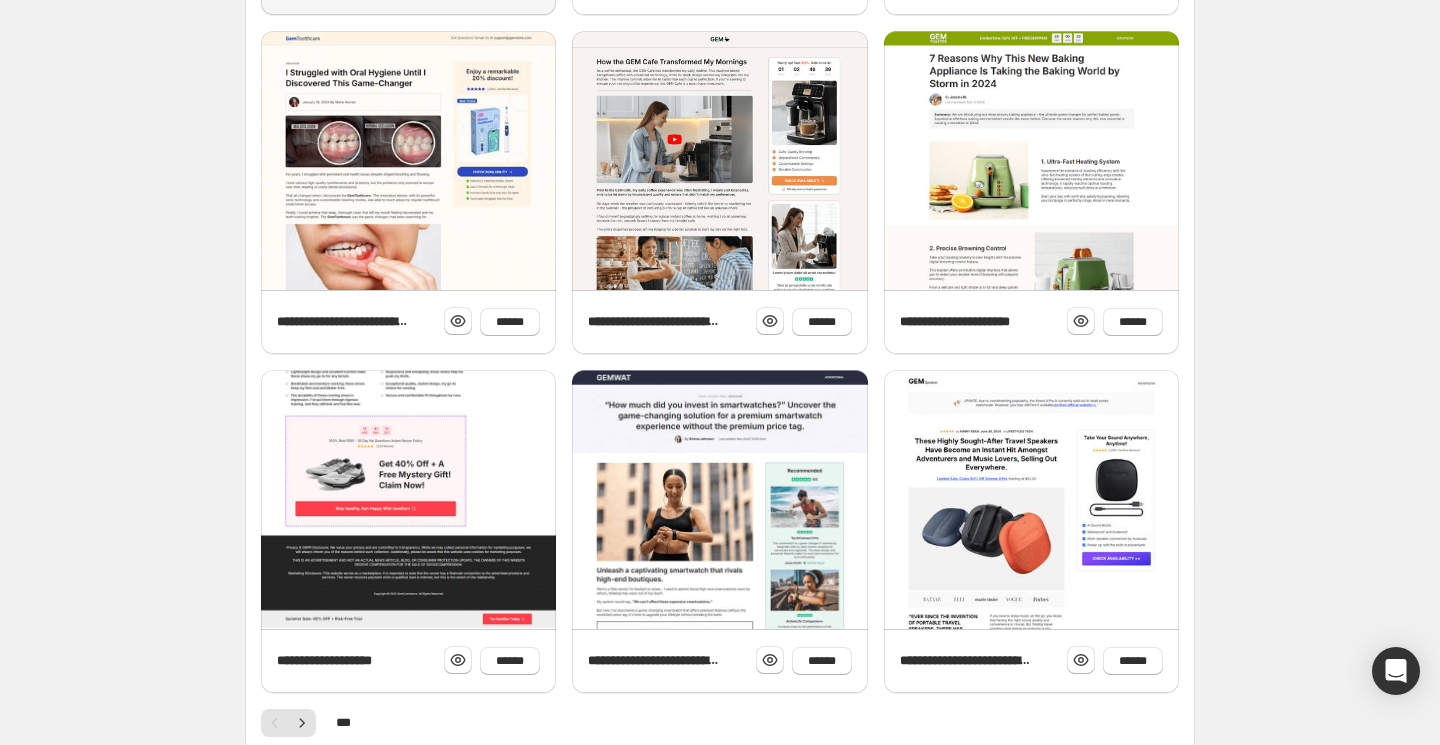 scroll, scrollTop: 605, scrollLeft: 0, axis: vertical 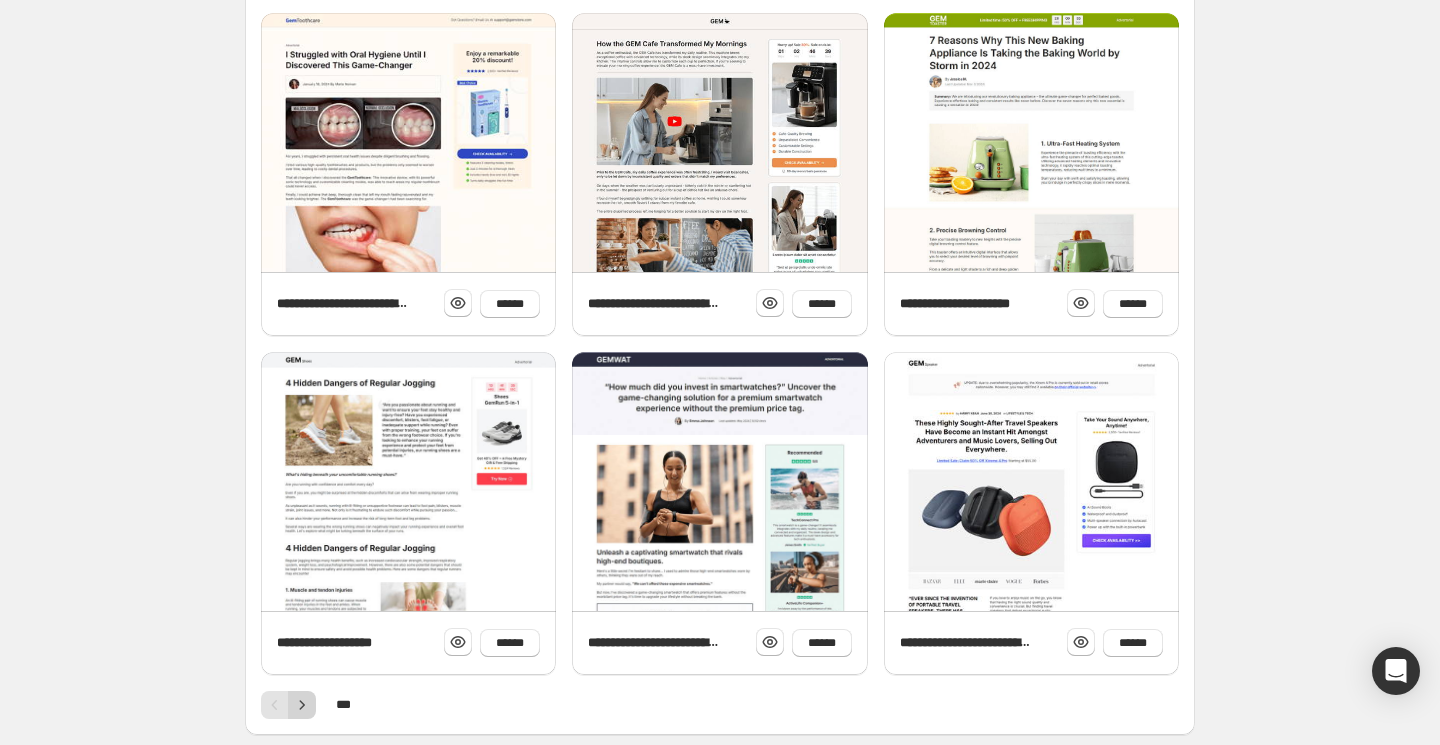 click 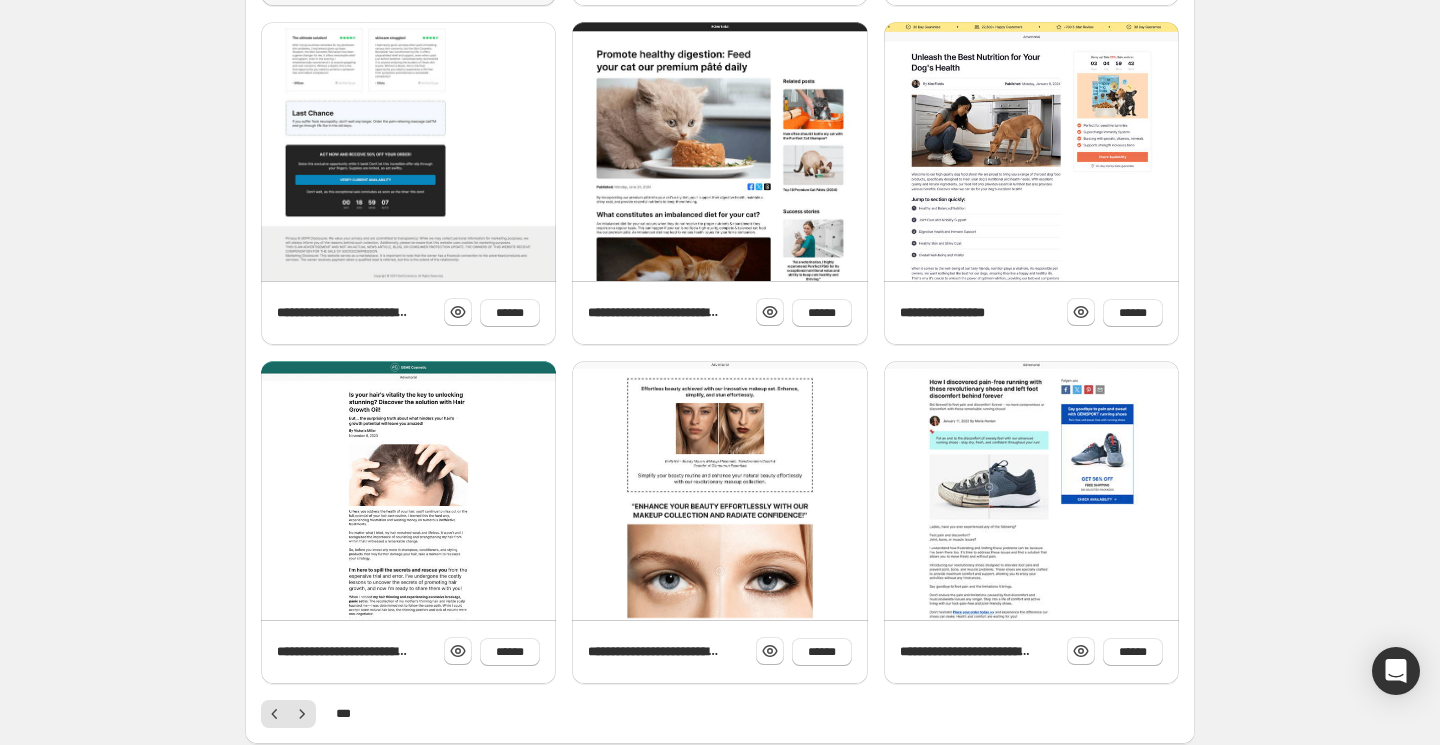 scroll, scrollTop: 613, scrollLeft: 0, axis: vertical 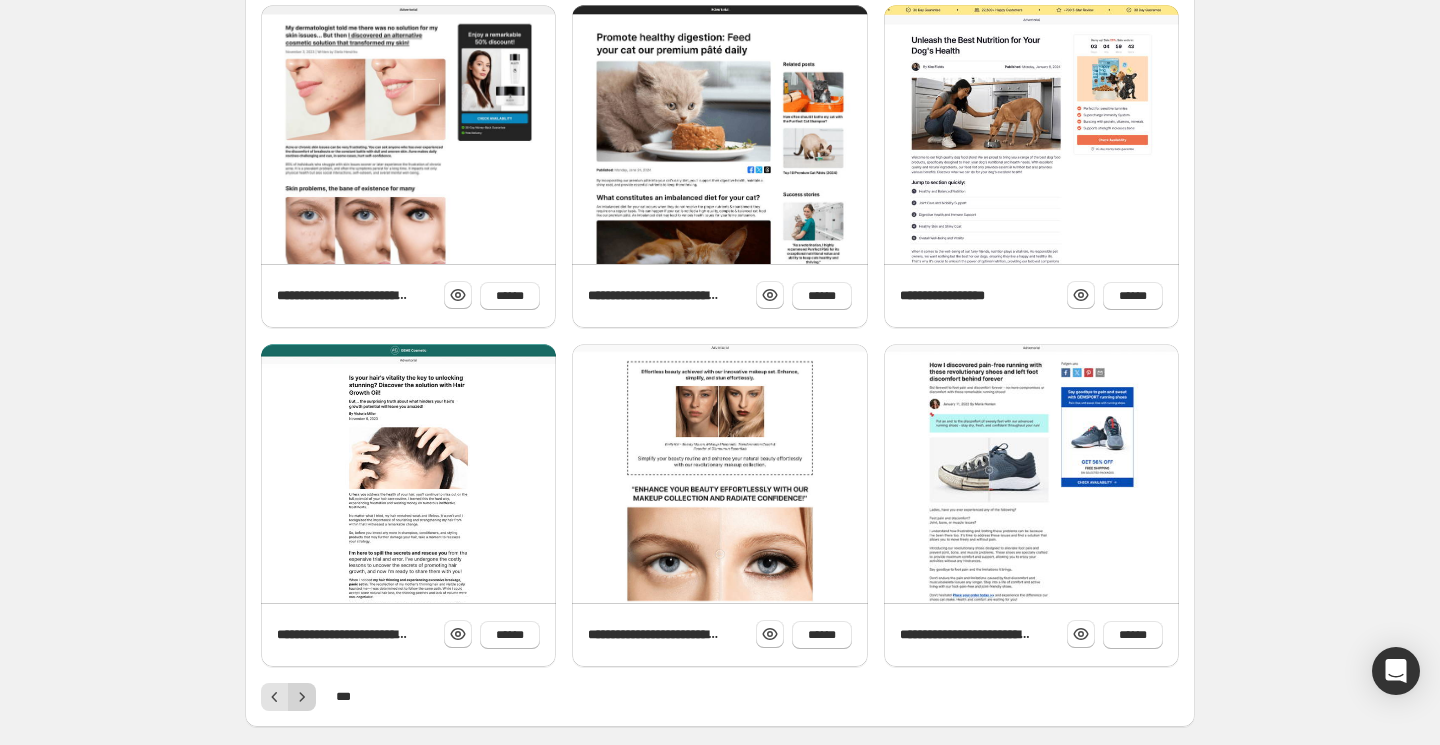 click 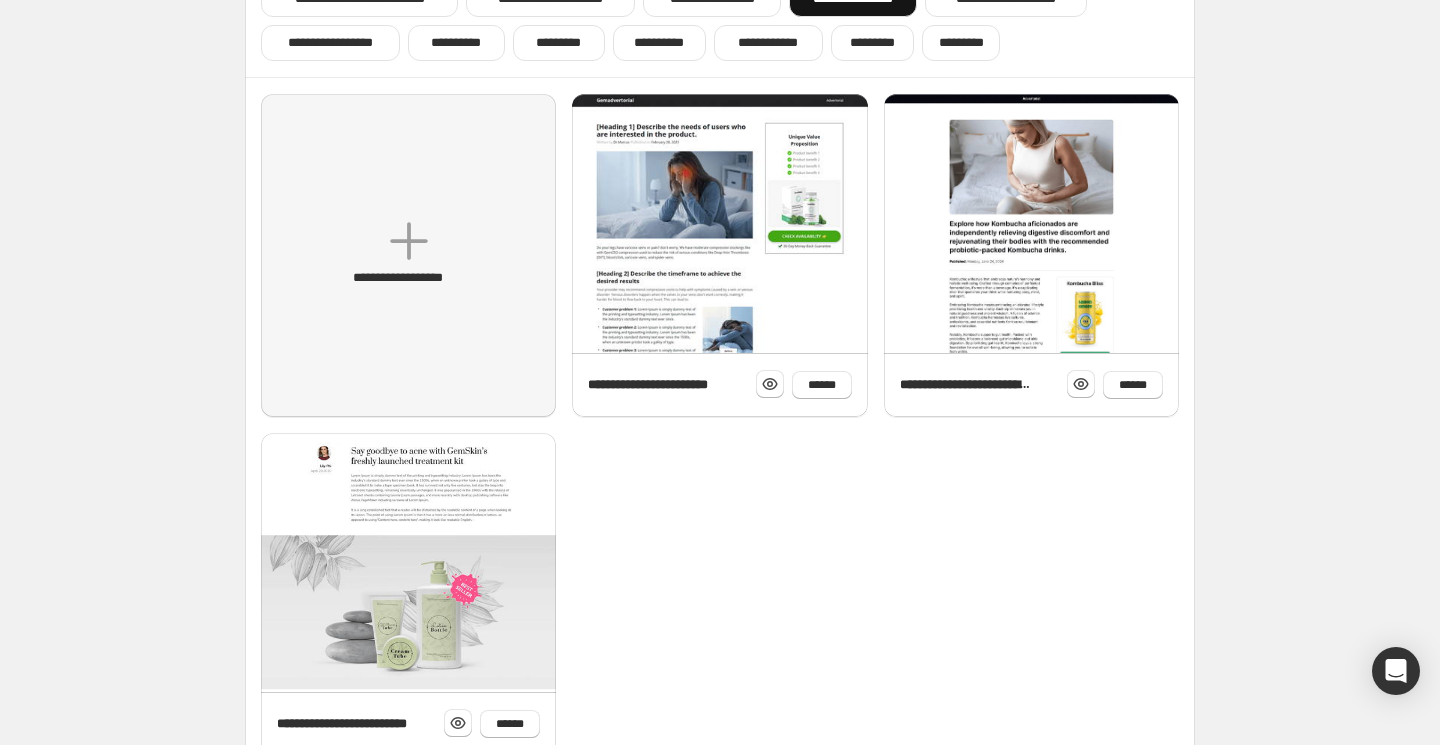 scroll, scrollTop: 256, scrollLeft: 0, axis: vertical 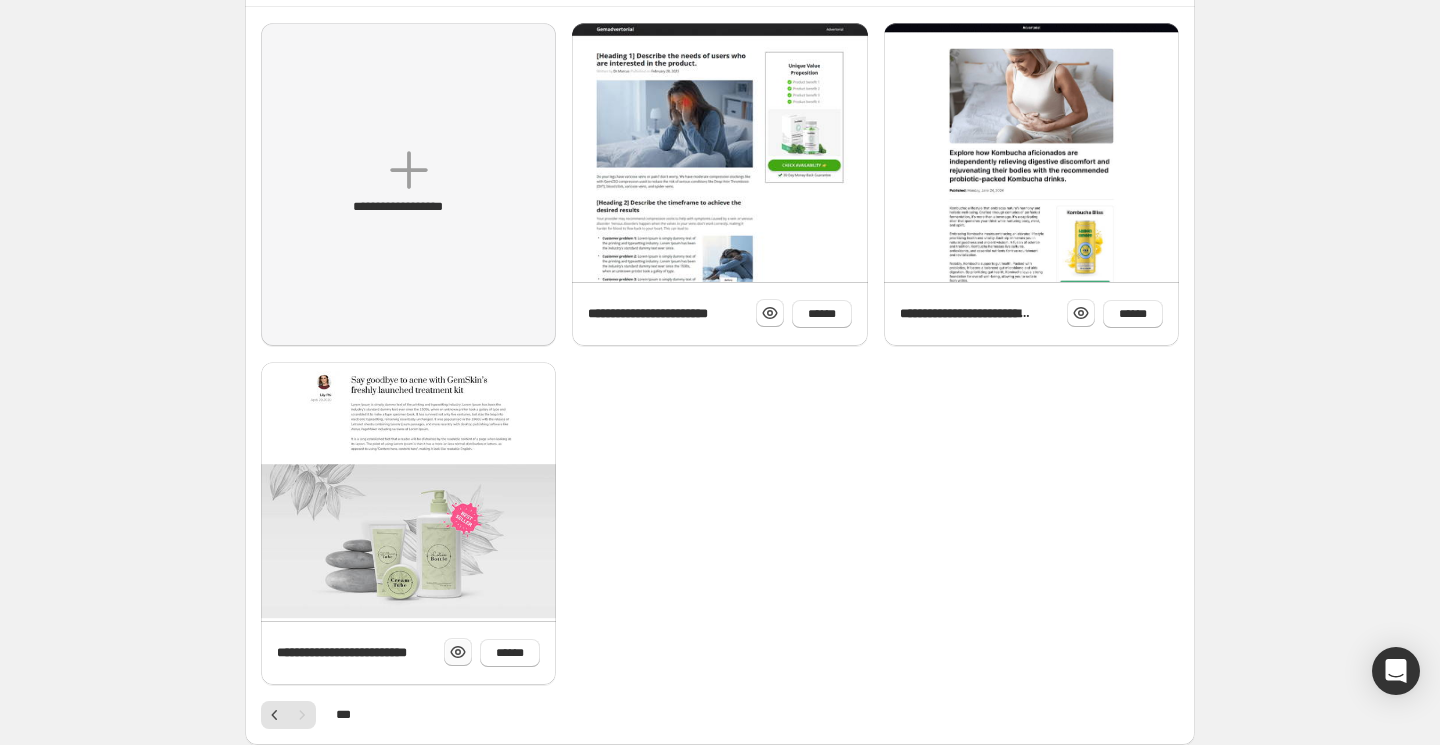 click 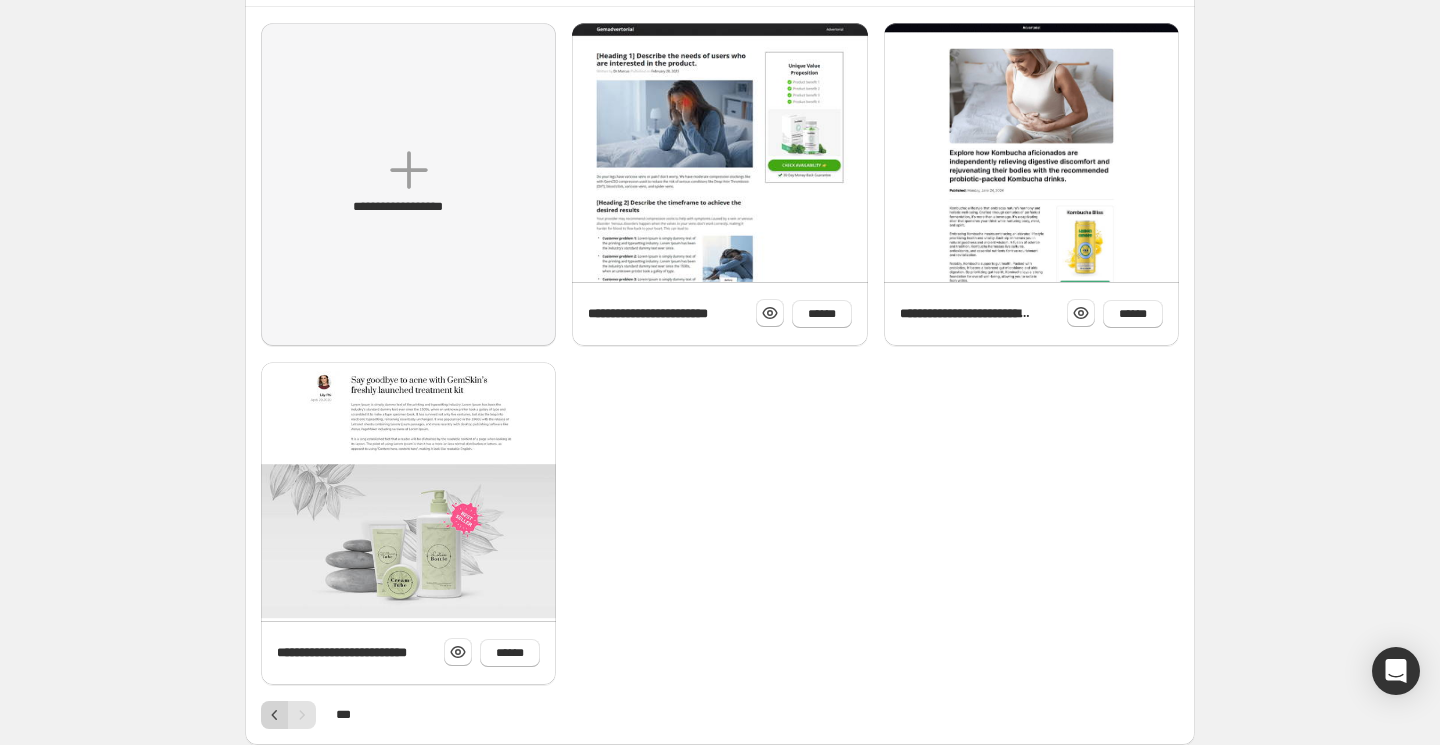 click 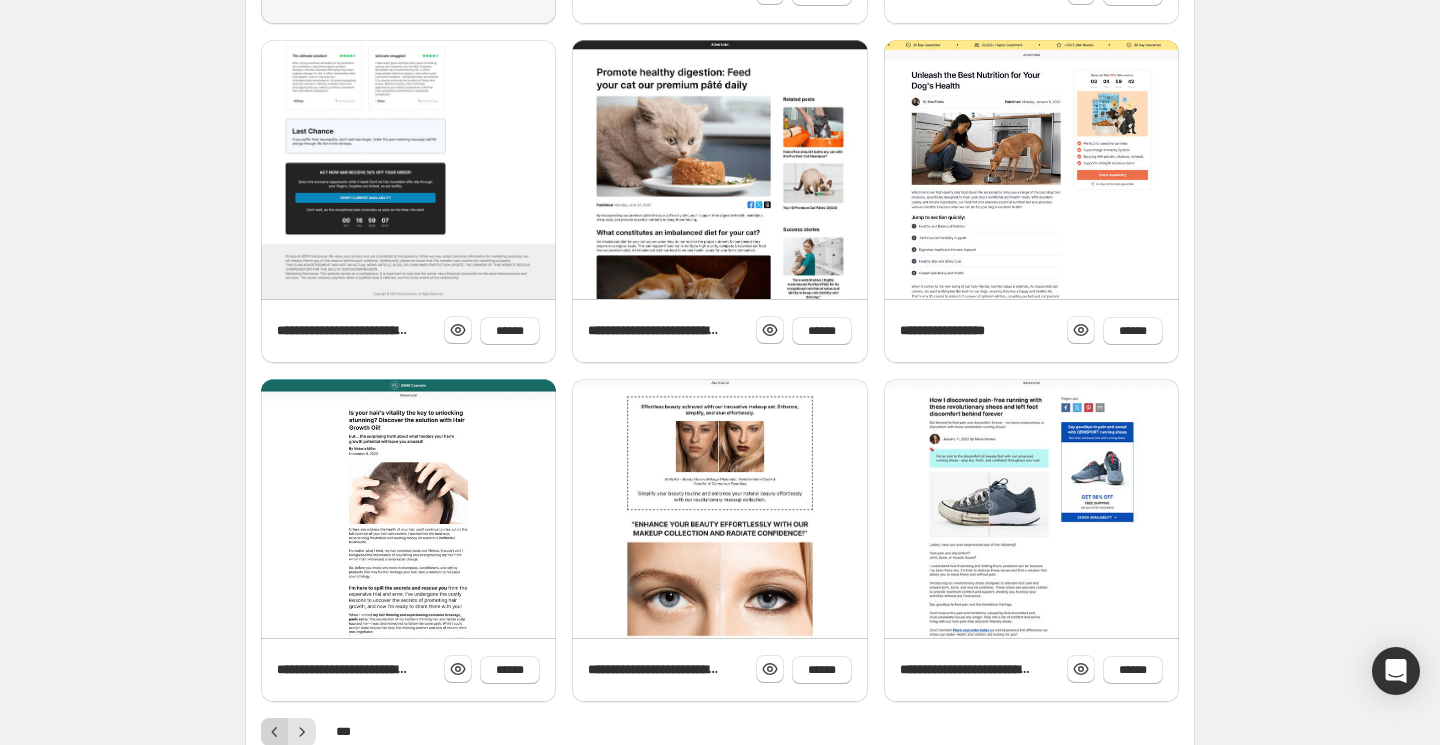scroll, scrollTop: 693, scrollLeft: 0, axis: vertical 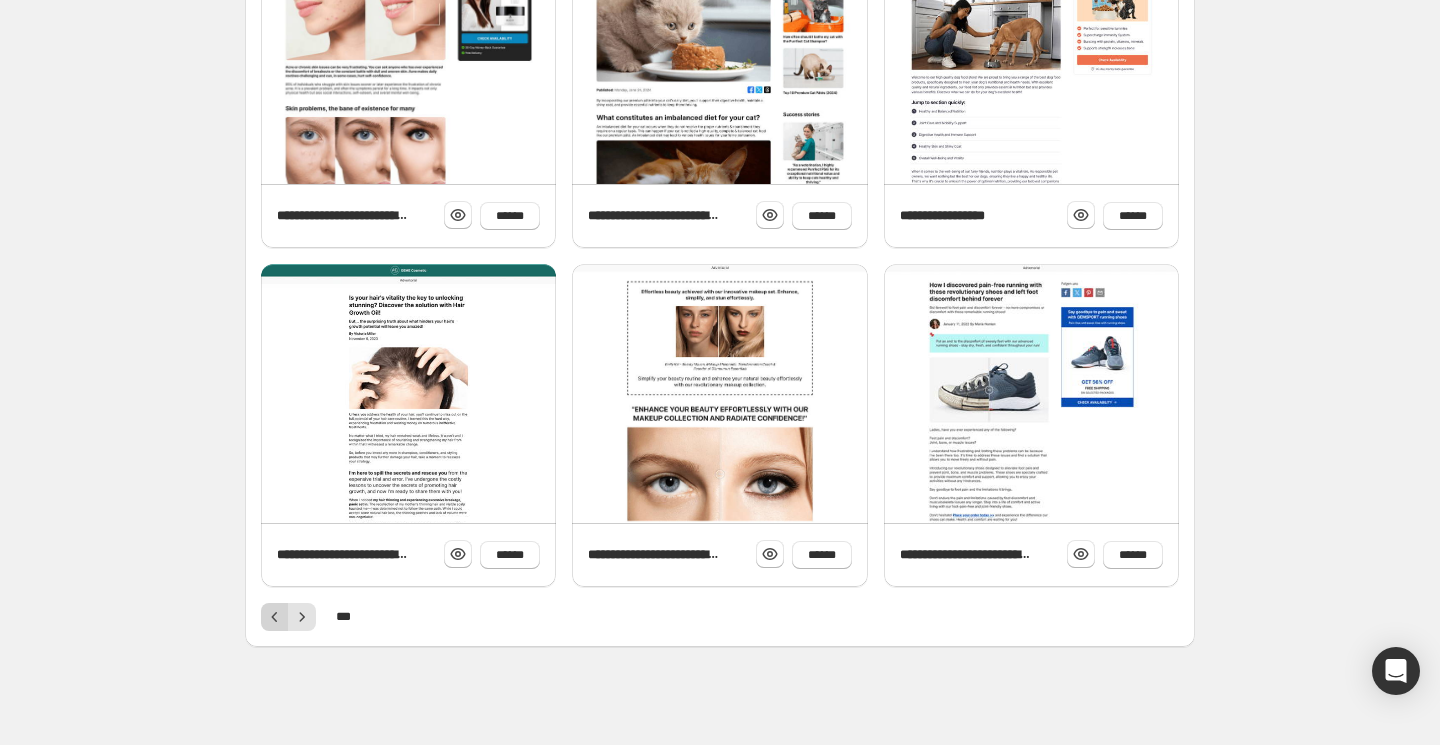 click at bounding box center [275, 617] 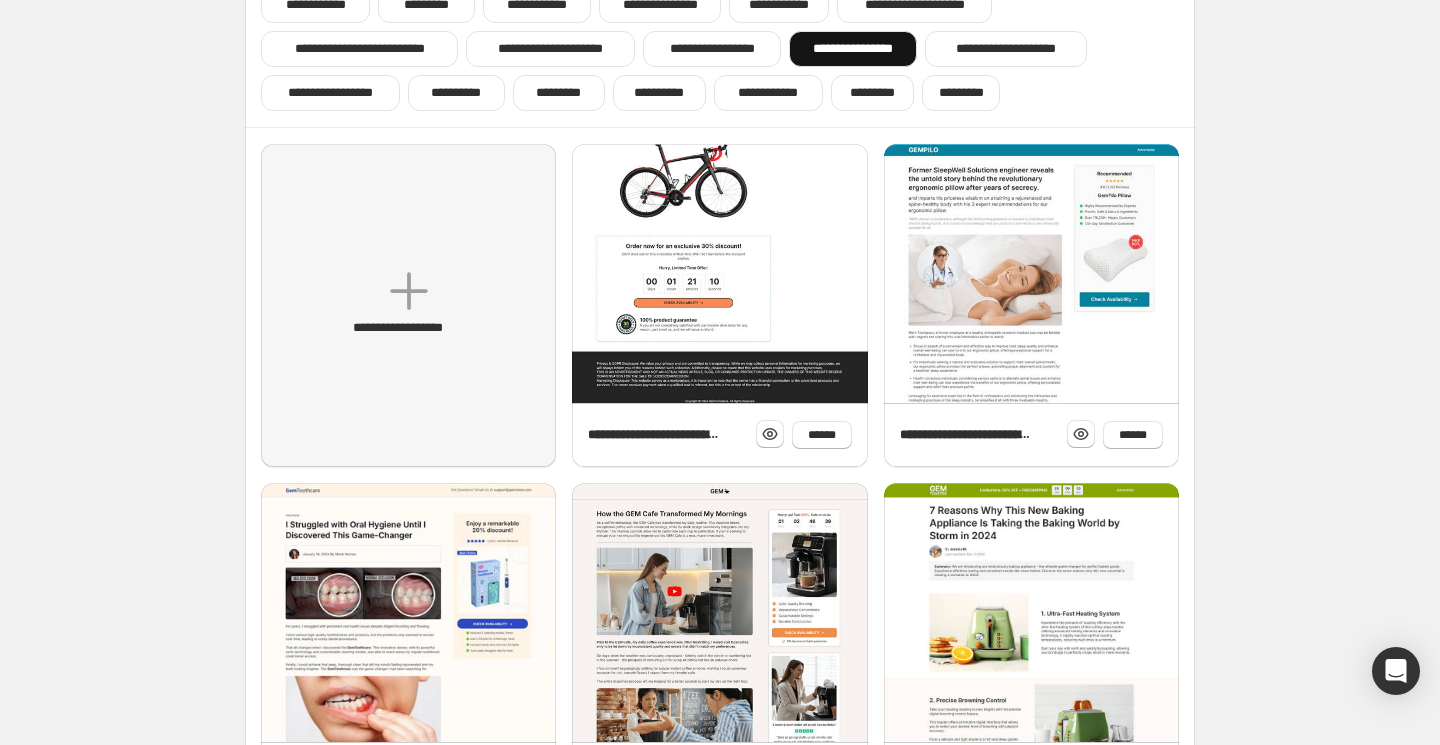 scroll, scrollTop: 140, scrollLeft: 0, axis: vertical 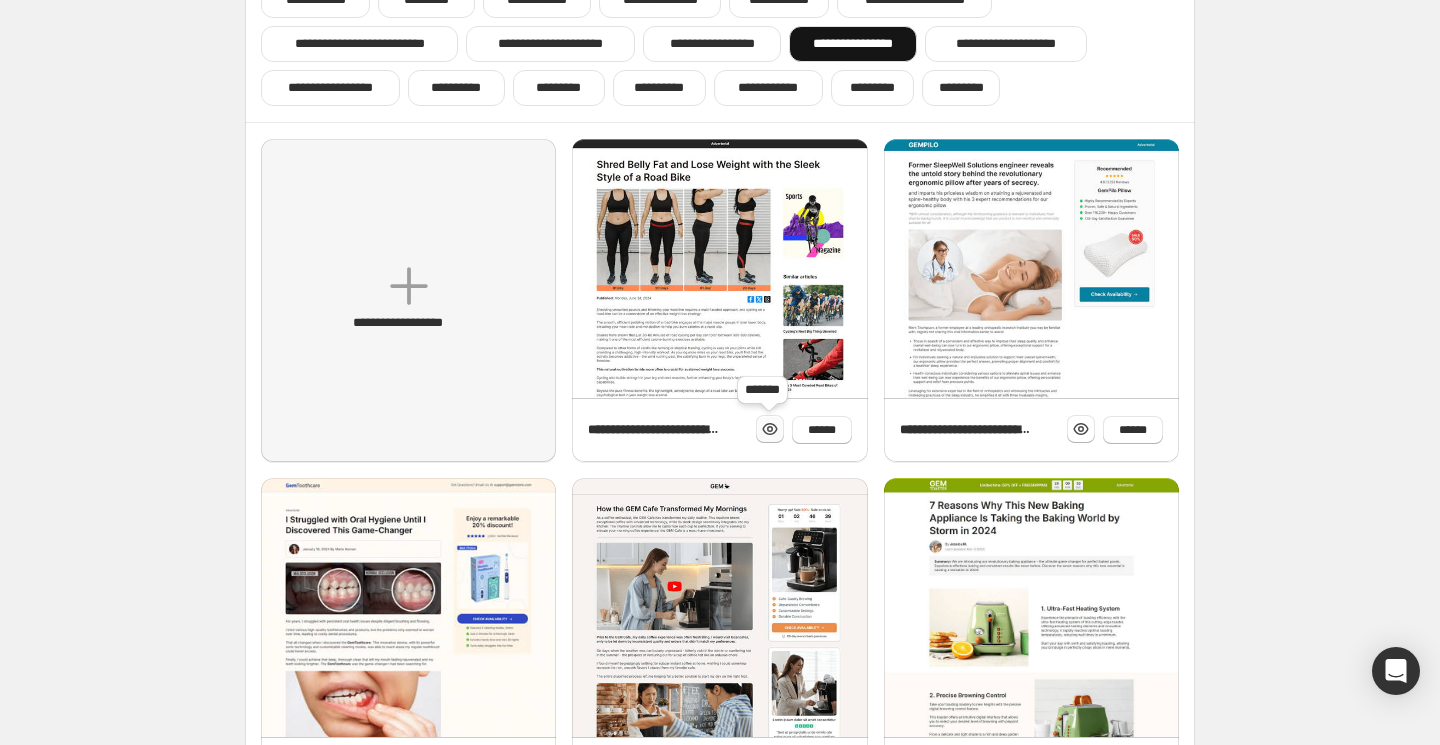 click 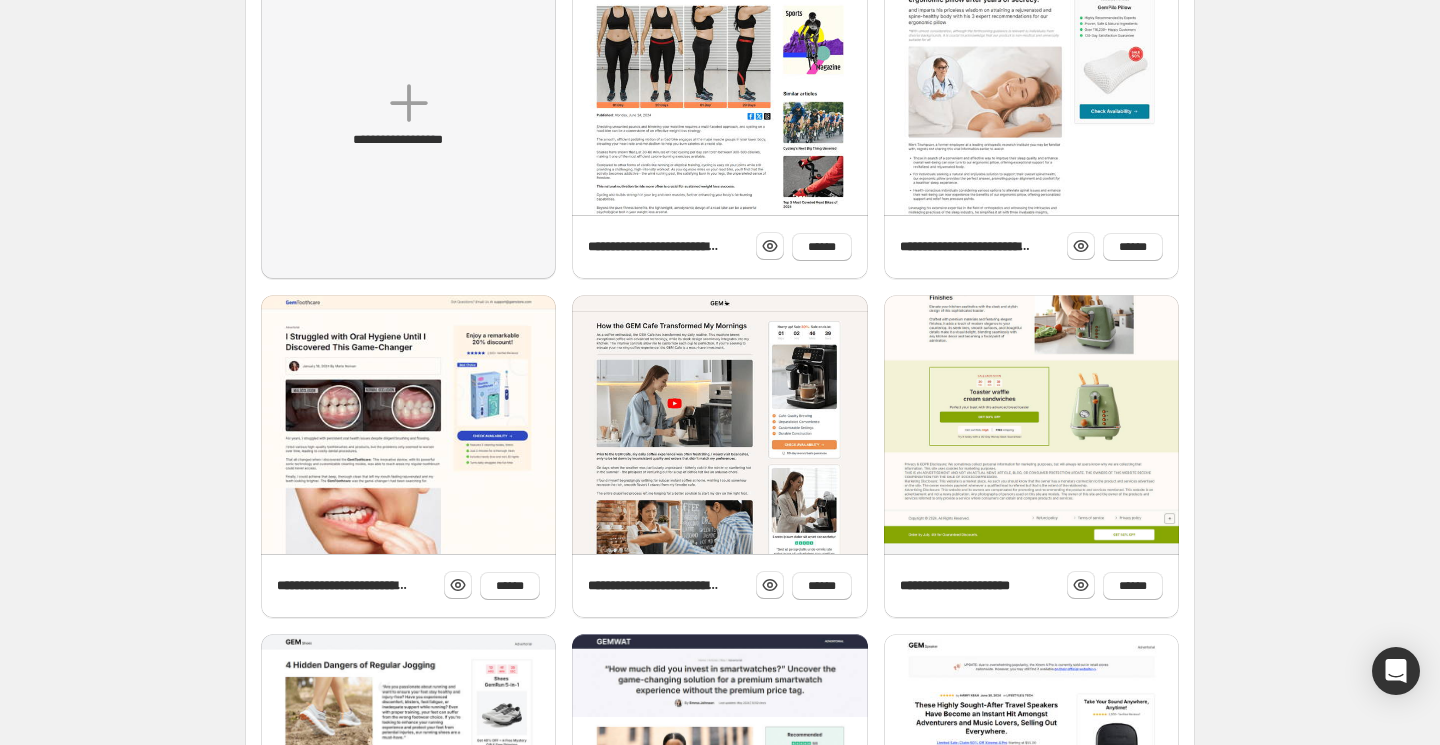 scroll, scrollTop: 360, scrollLeft: 0, axis: vertical 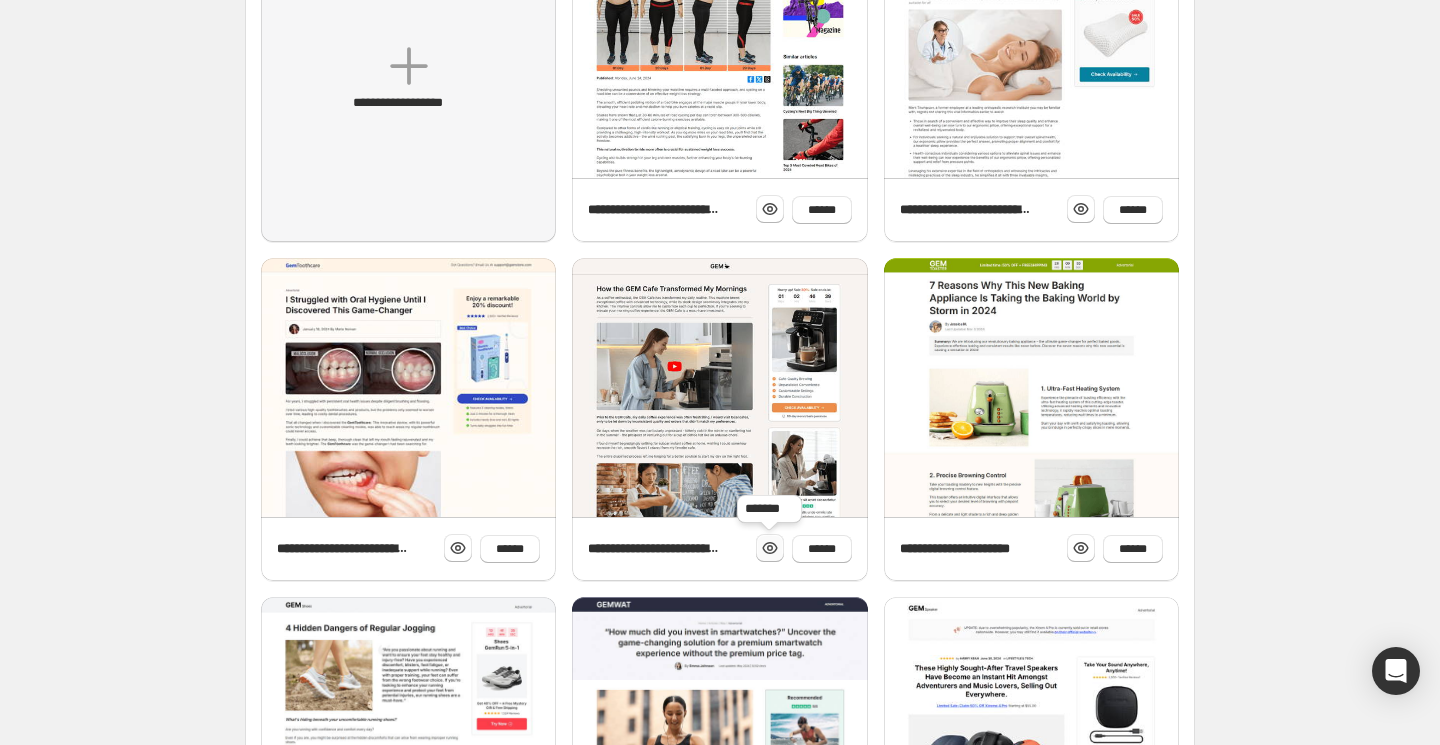 click 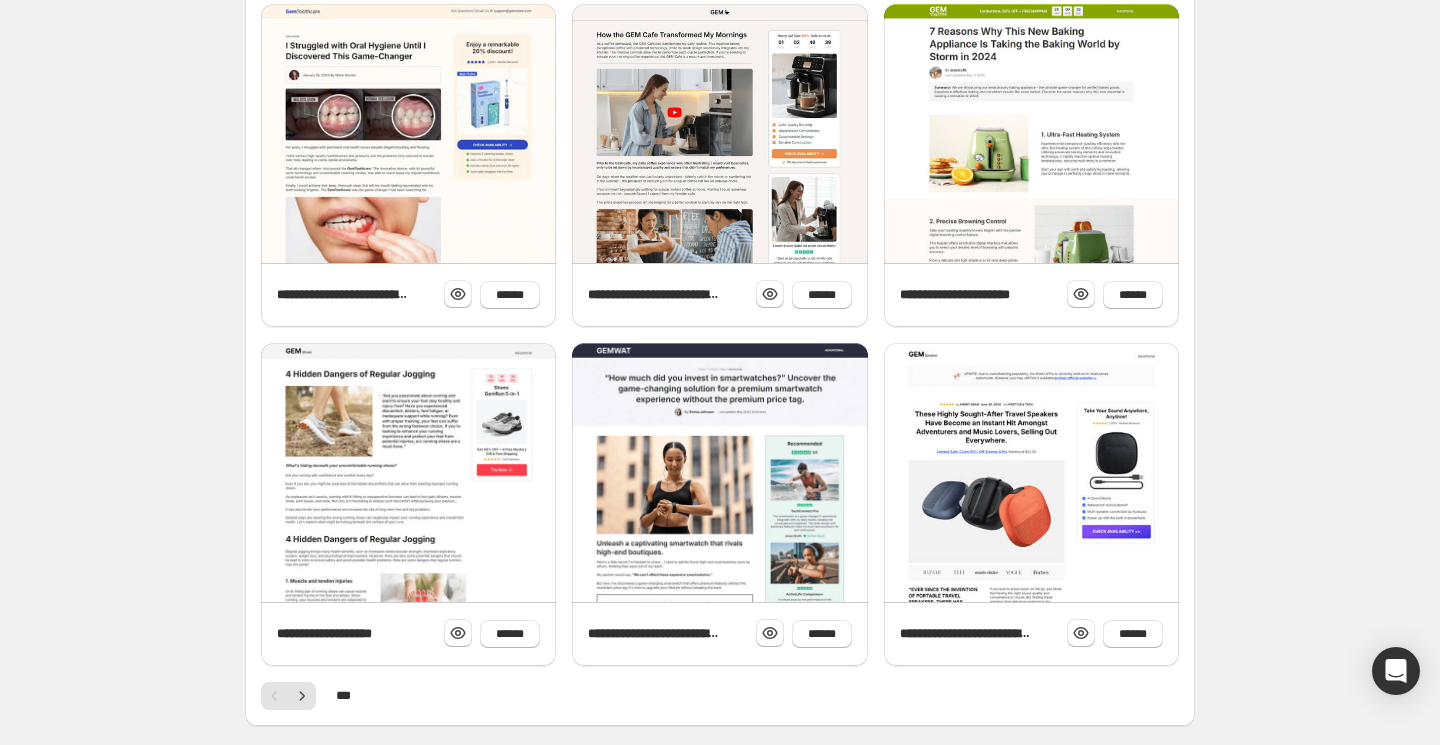 scroll, scrollTop: 693, scrollLeft: 0, axis: vertical 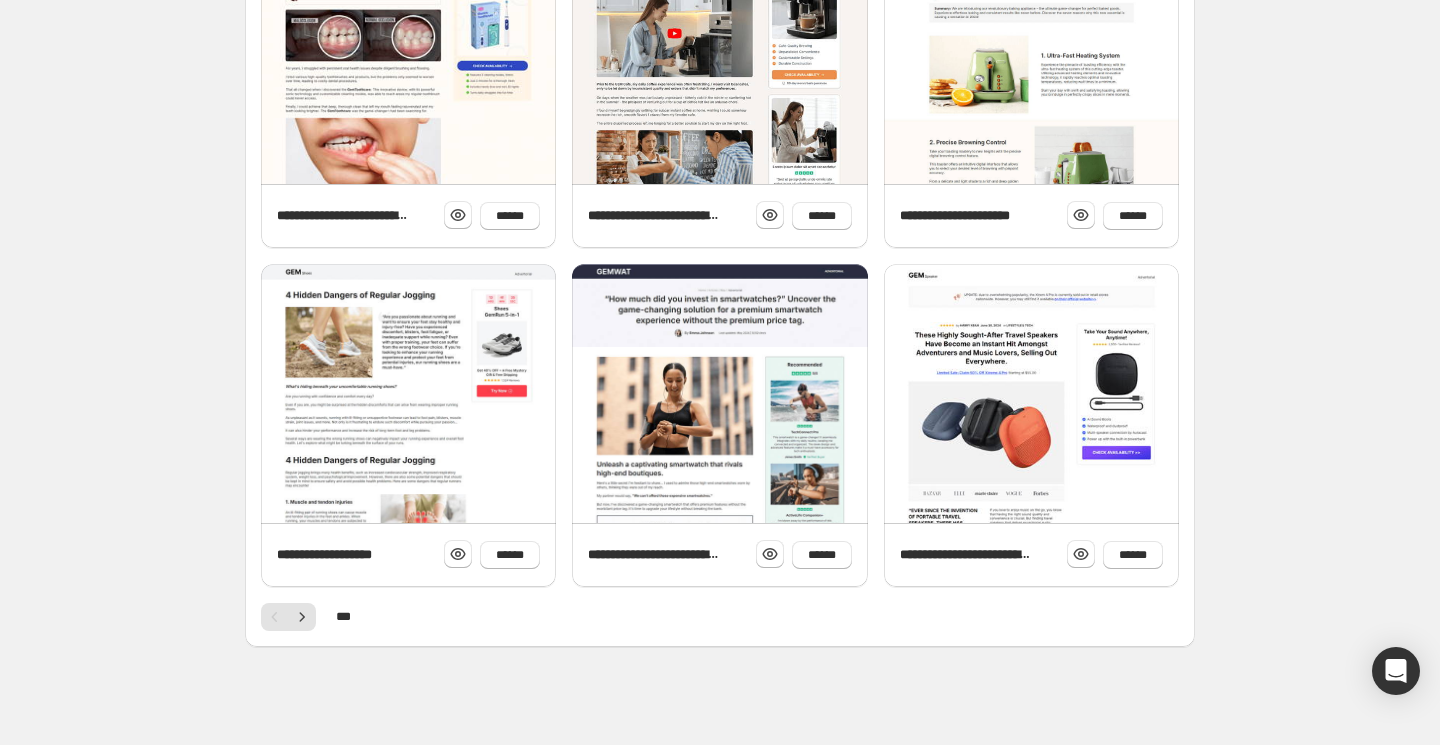 click on "**********" at bounding box center (720, 108) 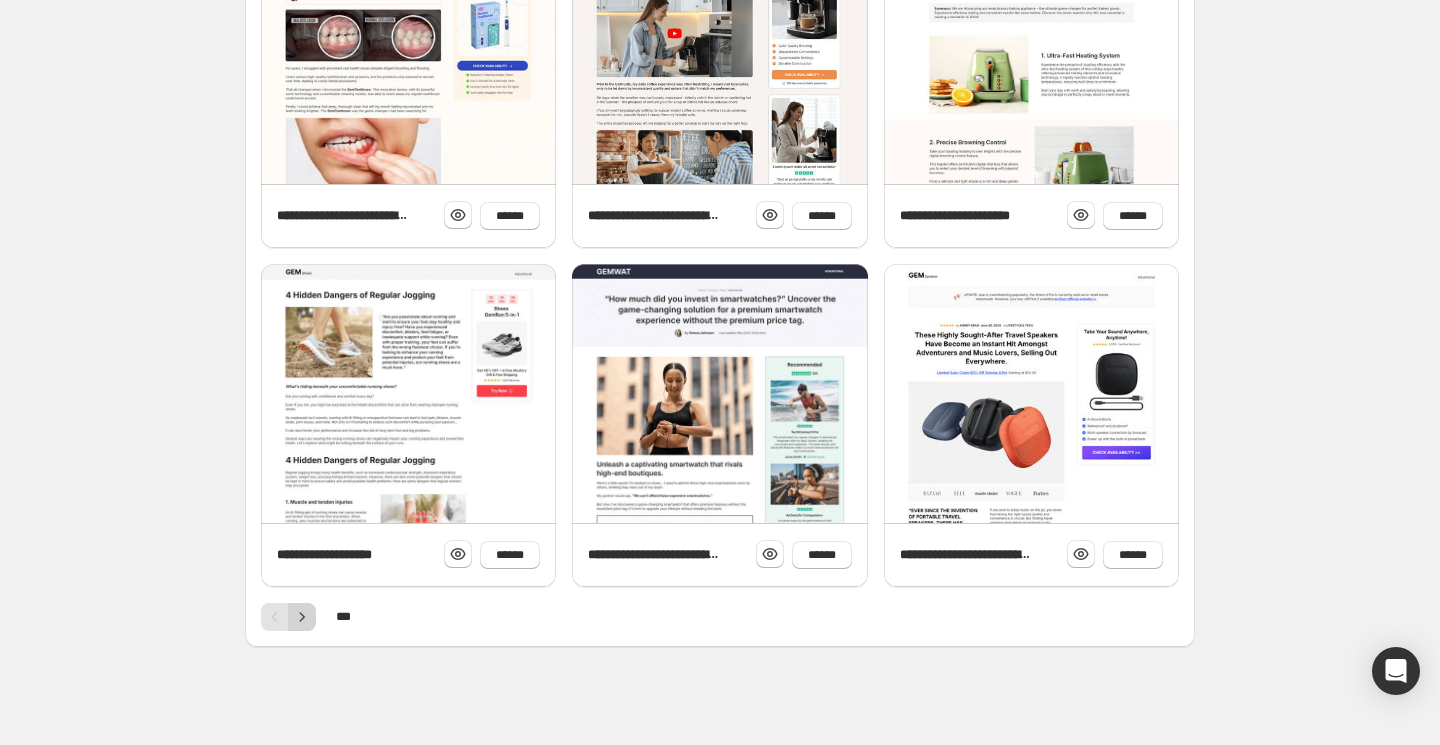 click 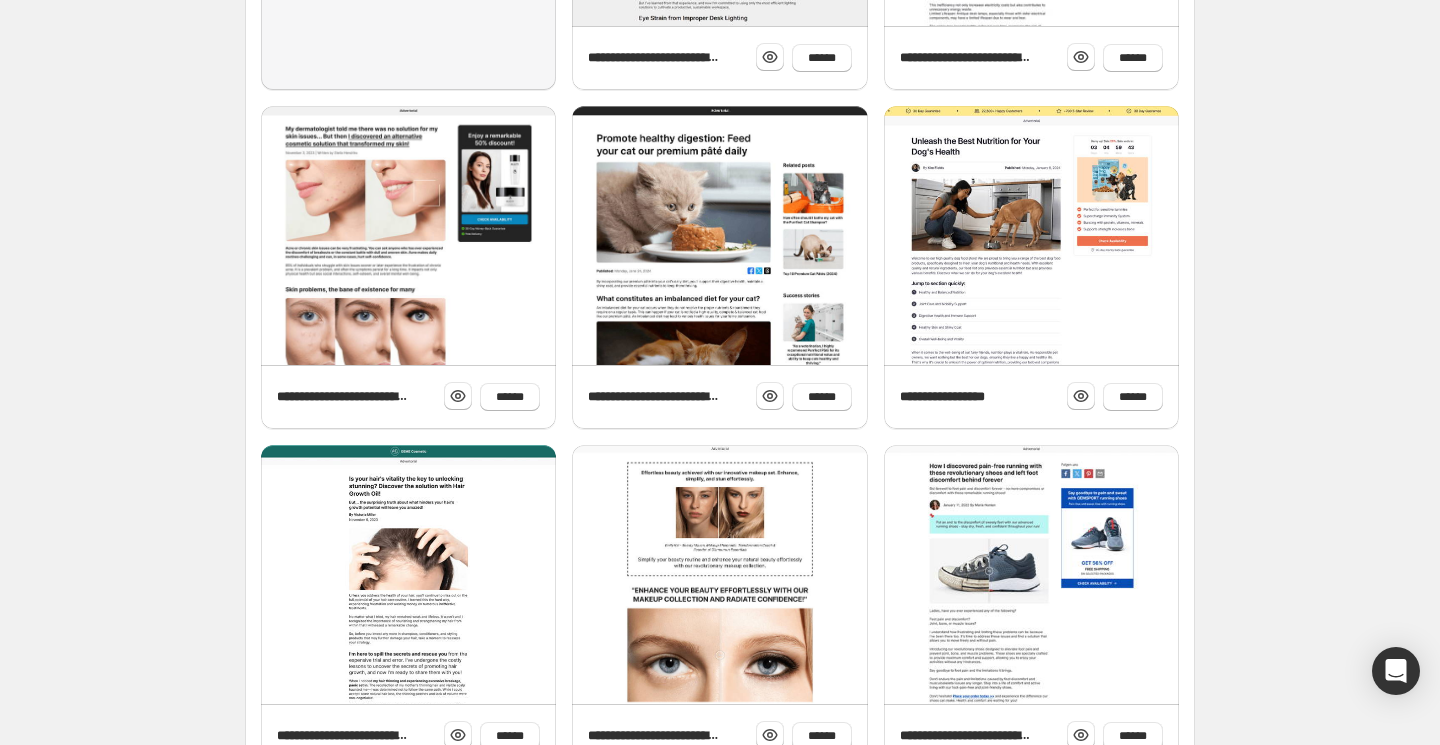 scroll, scrollTop: 693, scrollLeft: 0, axis: vertical 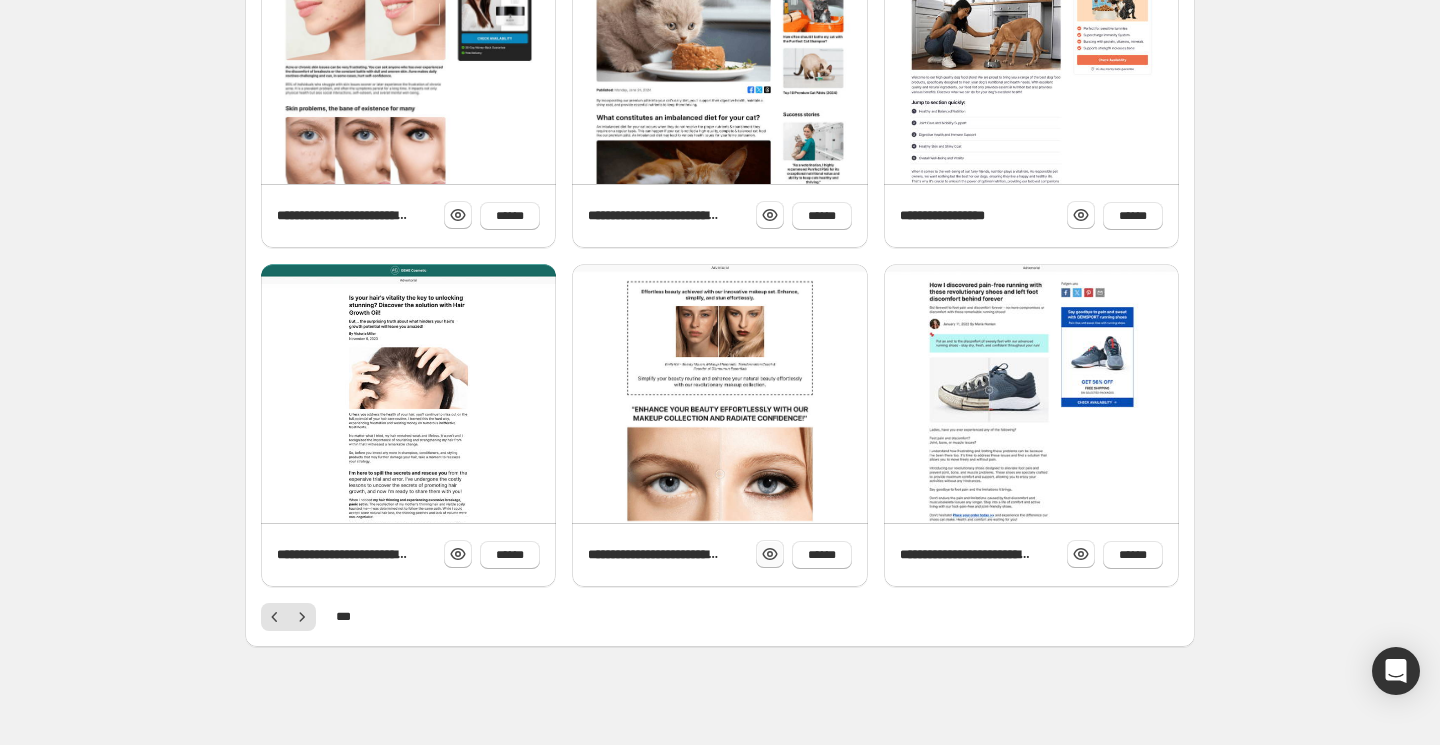 click 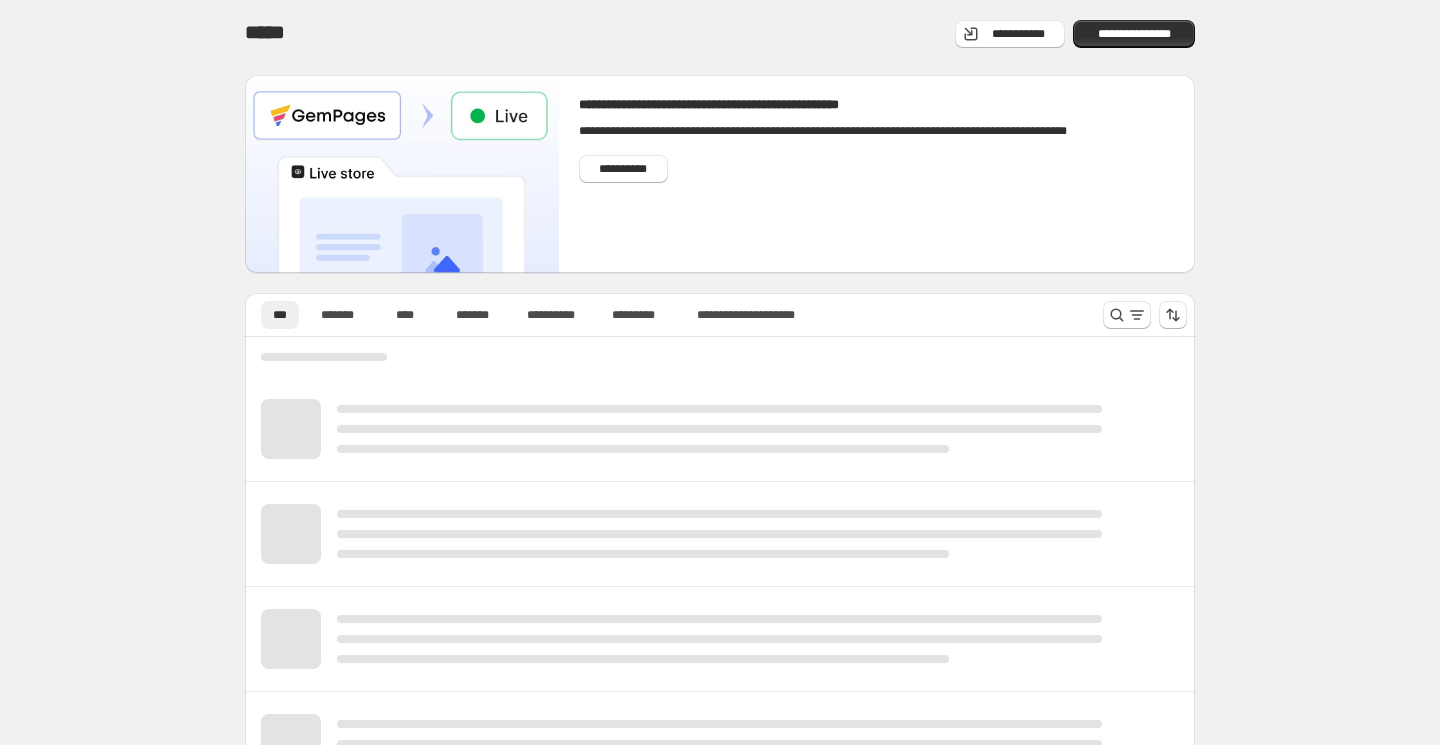 scroll, scrollTop: 0, scrollLeft: 0, axis: both 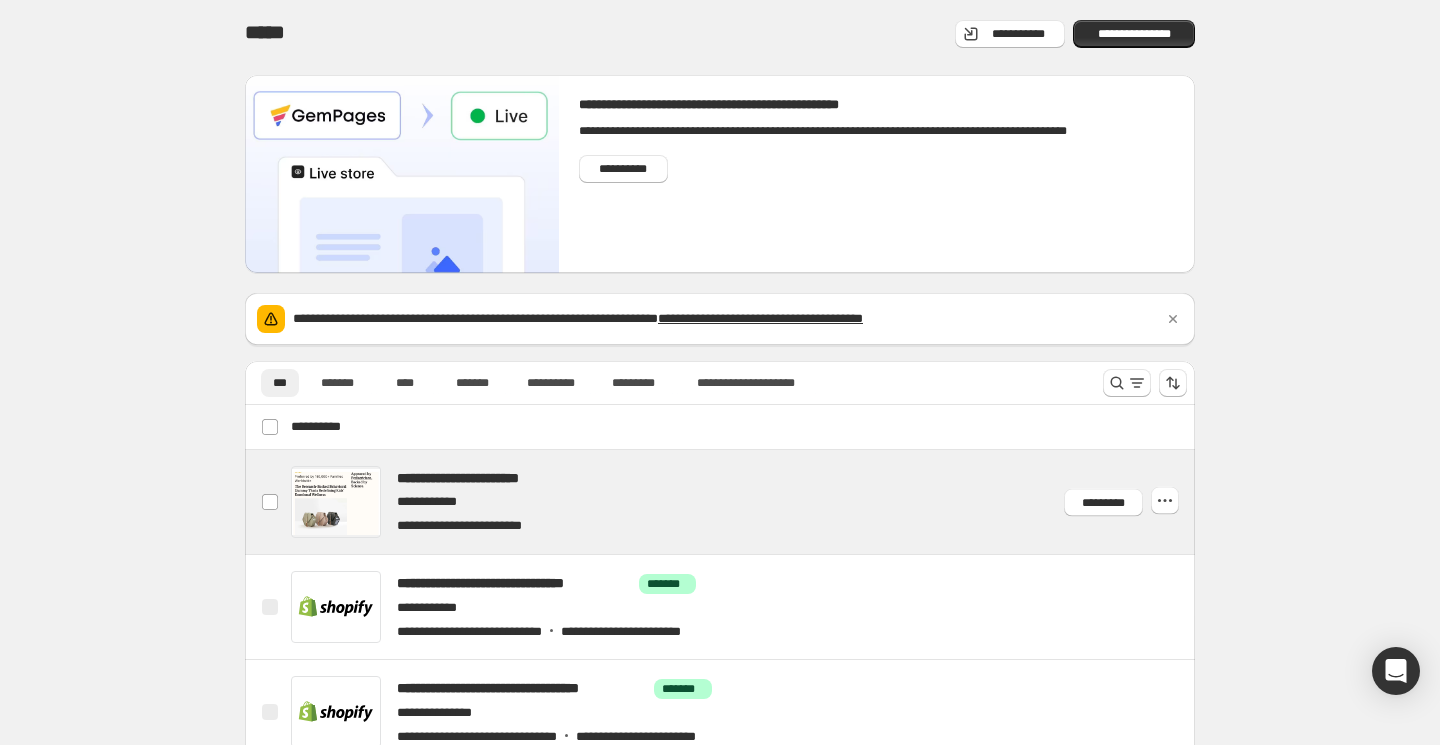 click at bounding box center (744, 502) 